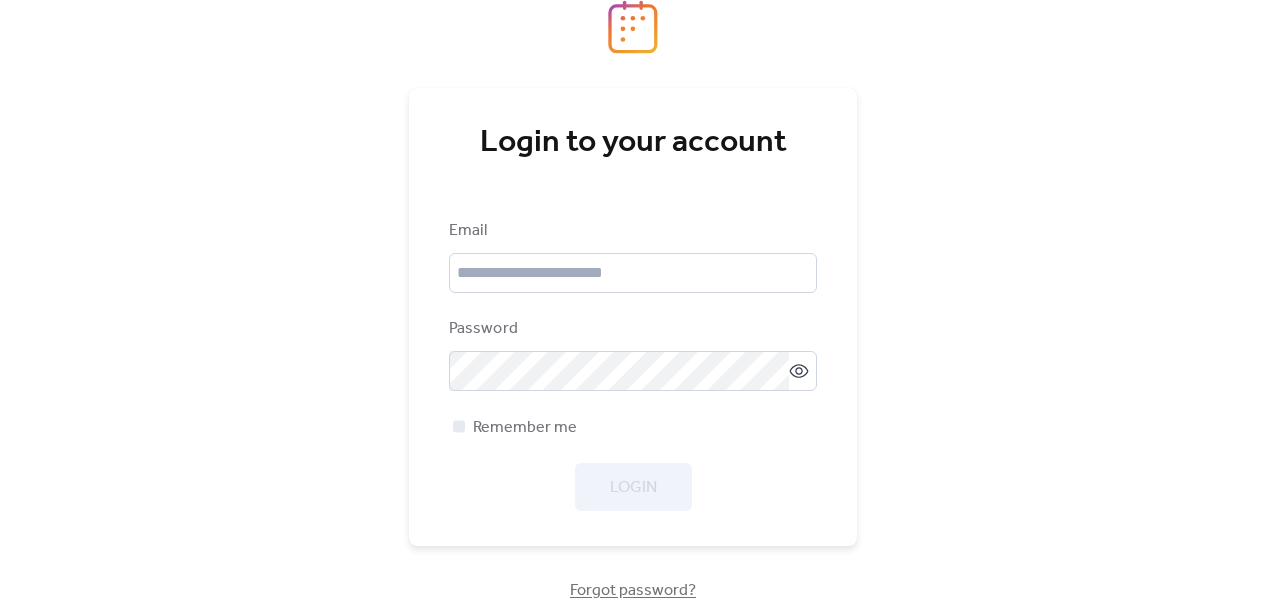scroll, scrollTop: 0, scrollLeft: 0, axis: both 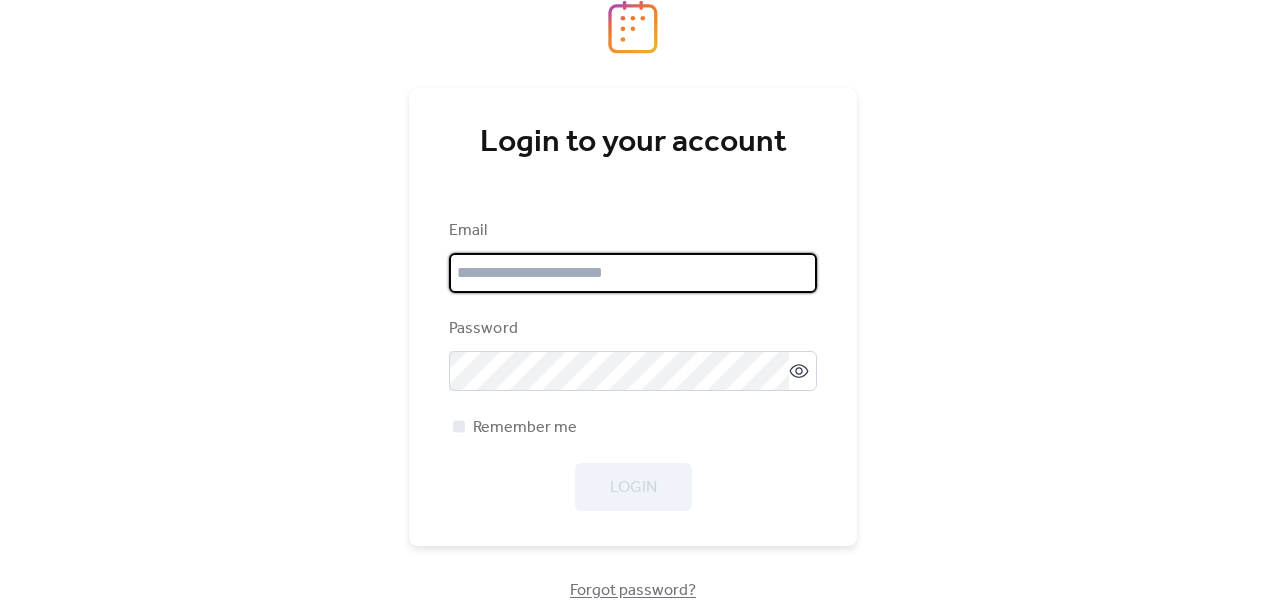 click at bounding box center [633, 273] 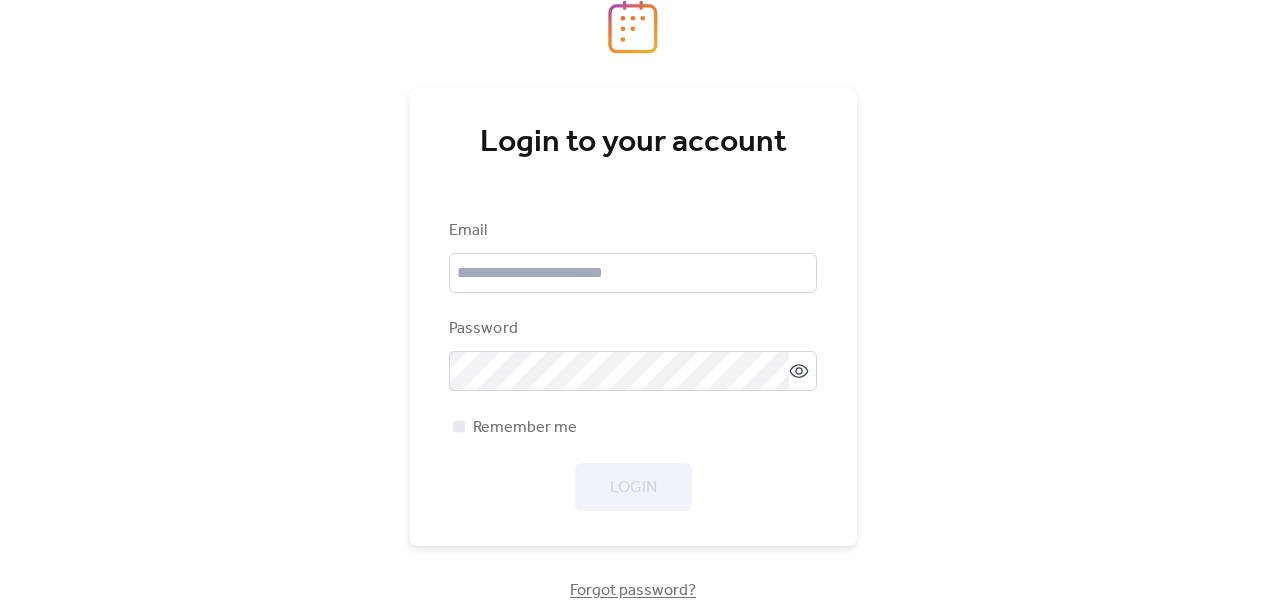 click on "Login" at bounding box center (633, 487) 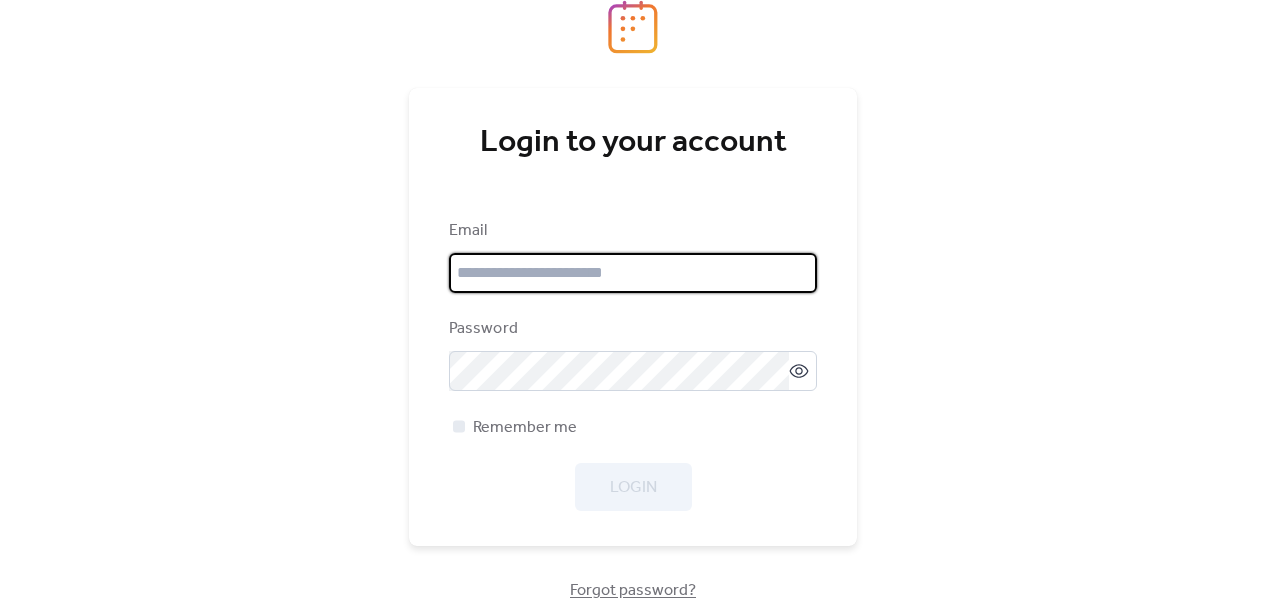 click at bounding box center [633, 273] 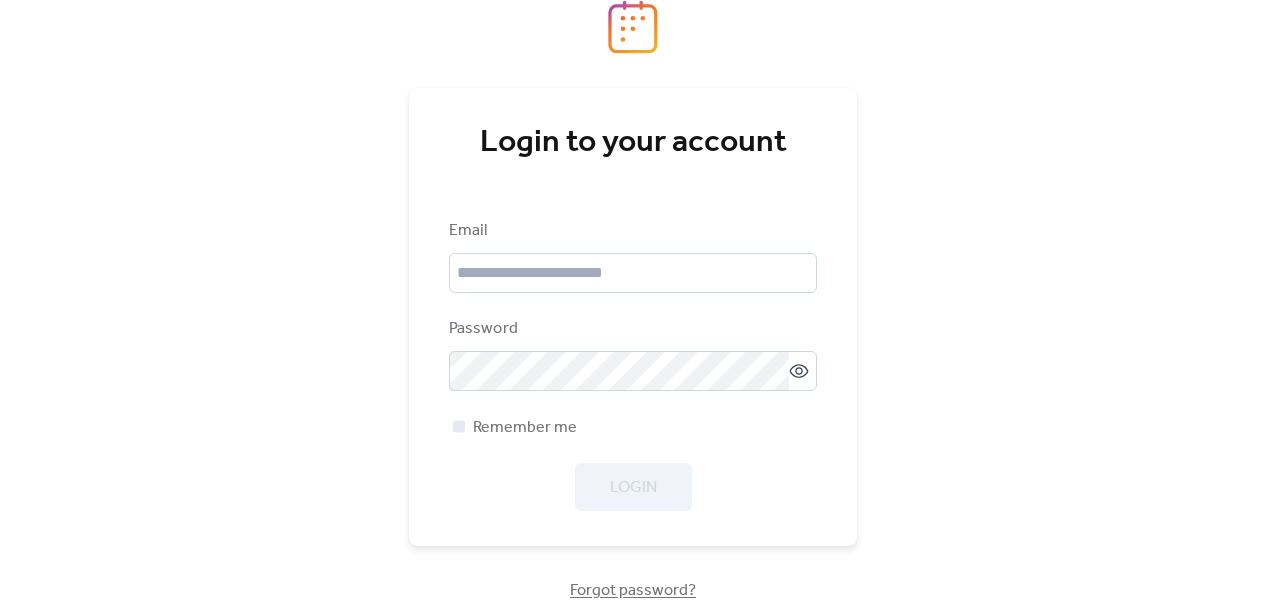 click on "Login to your account Email Password Remember me Login Forgot password? Don't have an account?  Sign up   eventscalendar.co   Help Center   Contact Support   Privacy Policy" at bounding box center (633, 300) 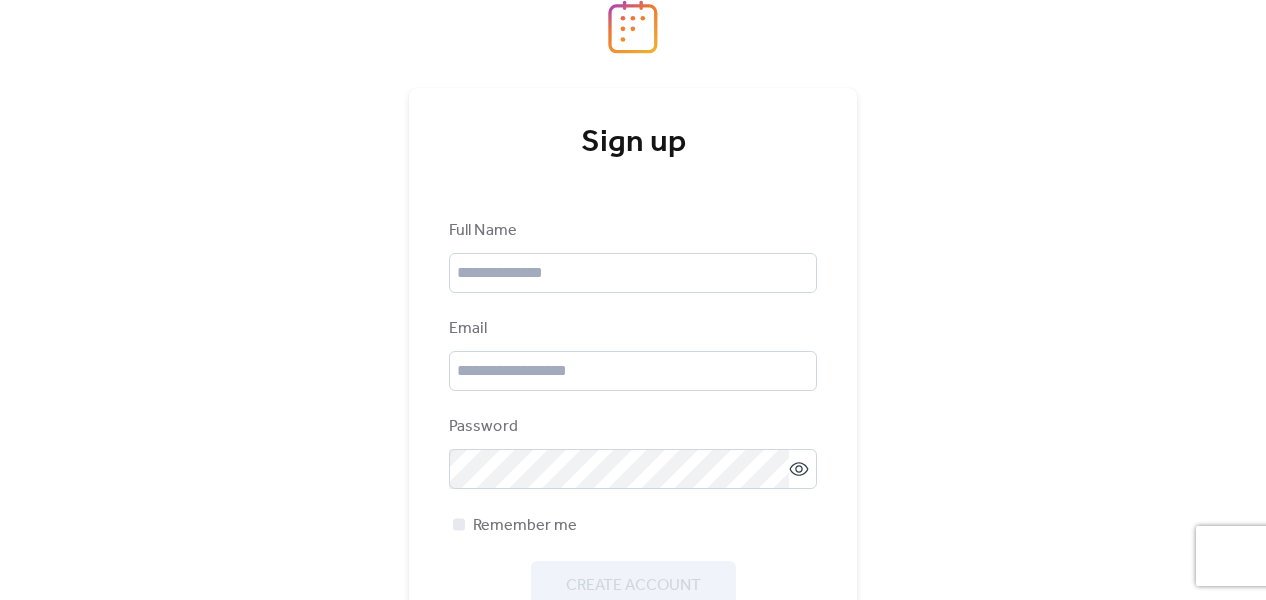 scroll, scrollTop: 0, scrollLeft: 0, axis: both 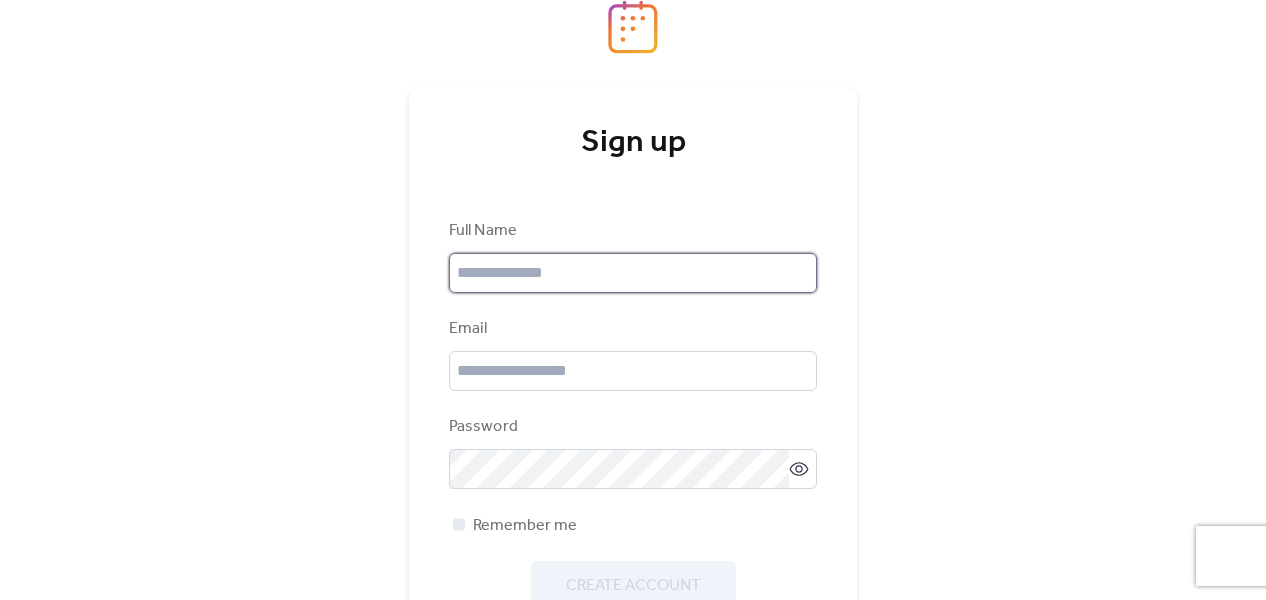 click at bounding box center [633, 273] 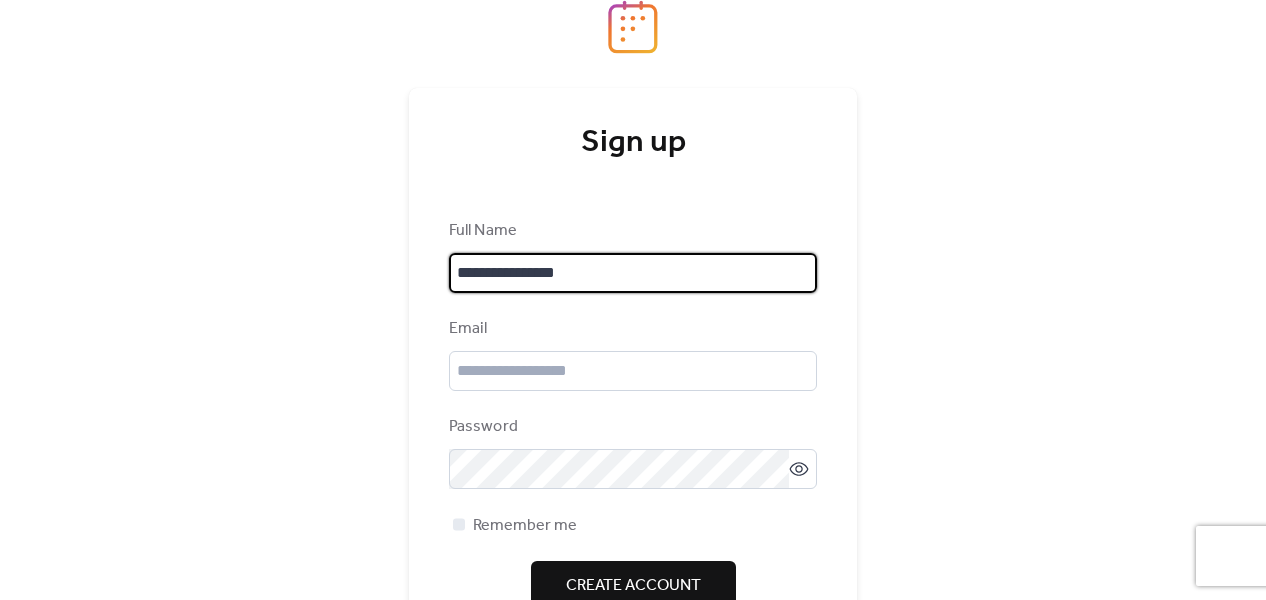 type on "**********" 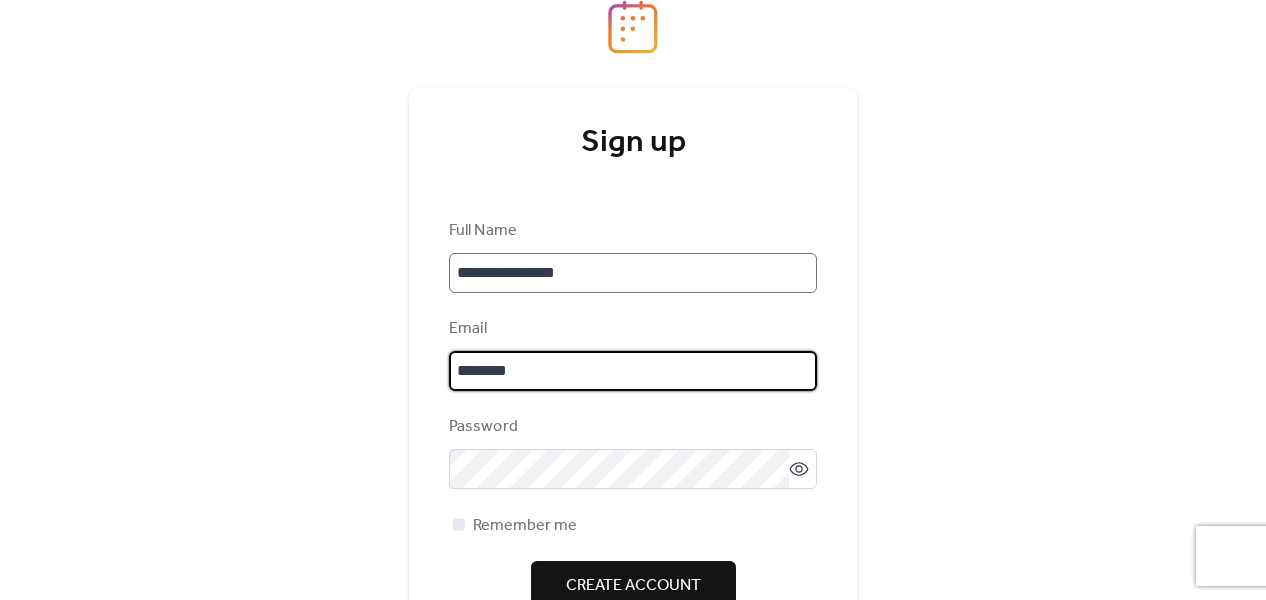 type on "**********" 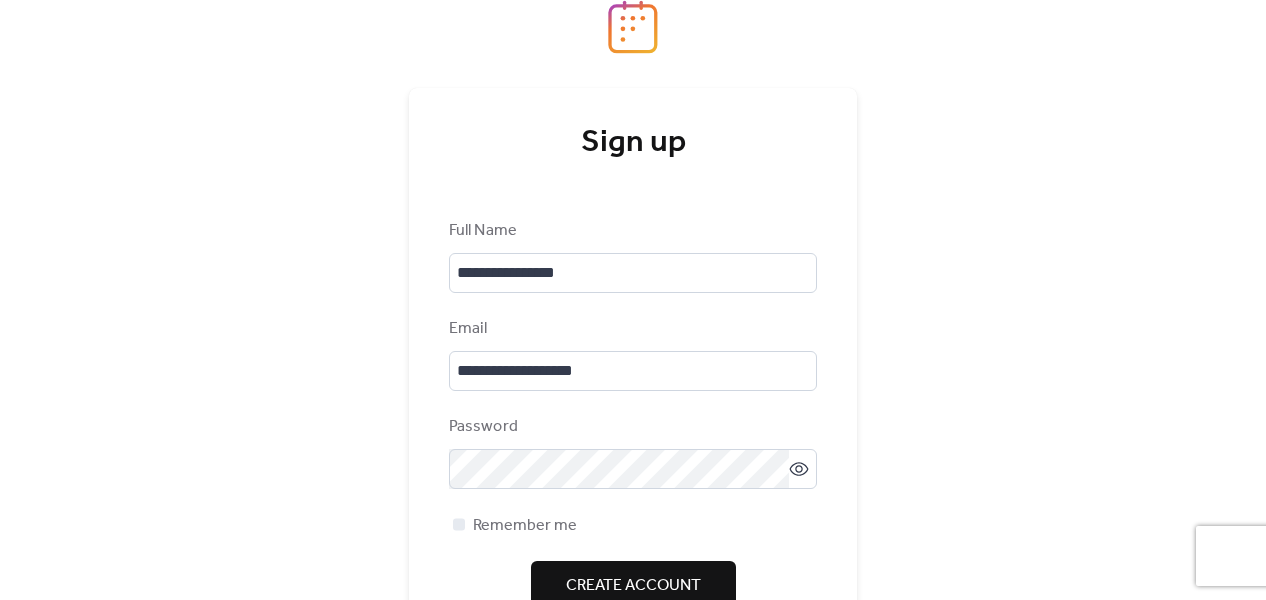 click on "Create Account" at bounding box center (633, 586) 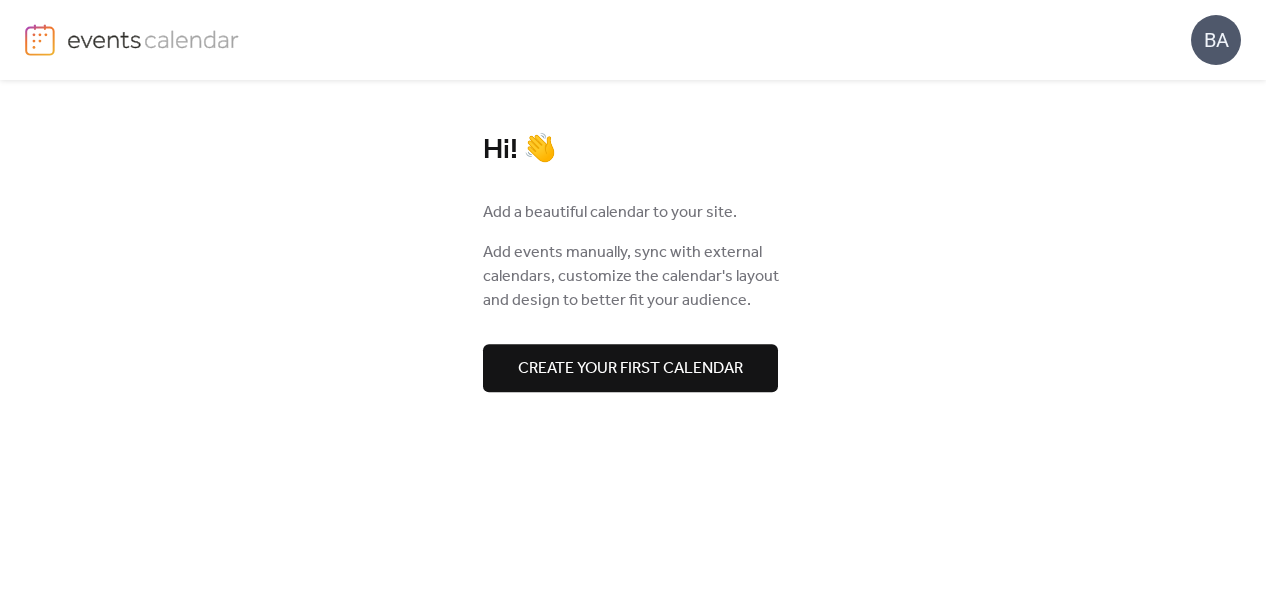scroll, scrollTop: 0, scrollLeft: 0, axis: both 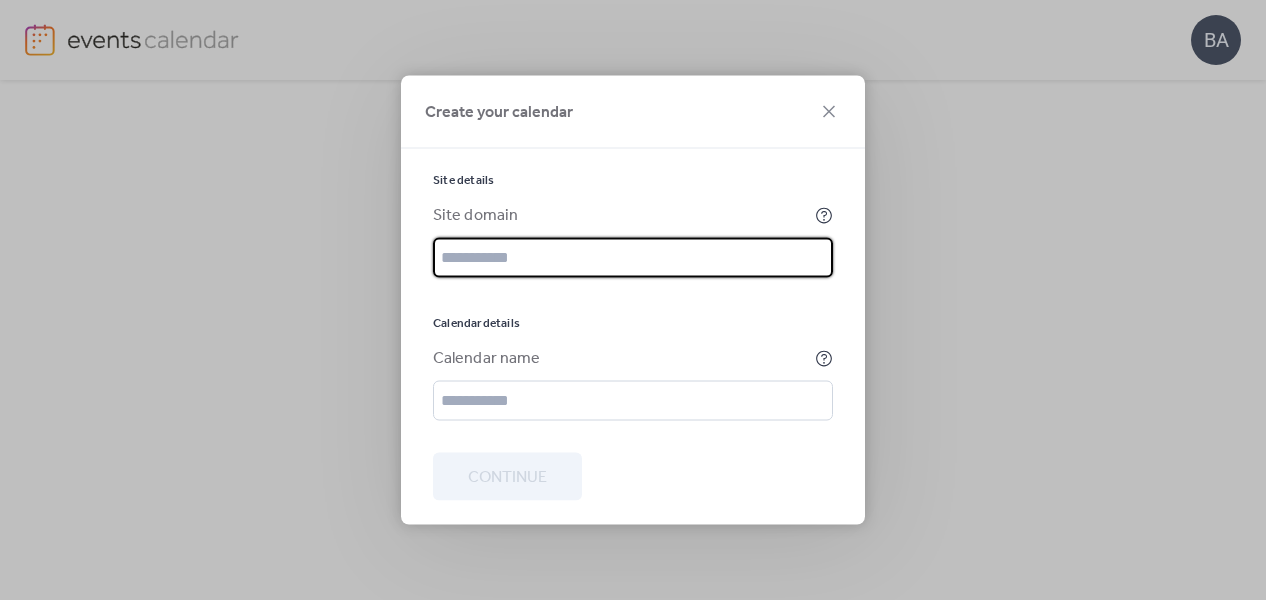 click at bounding box center [633, 258] 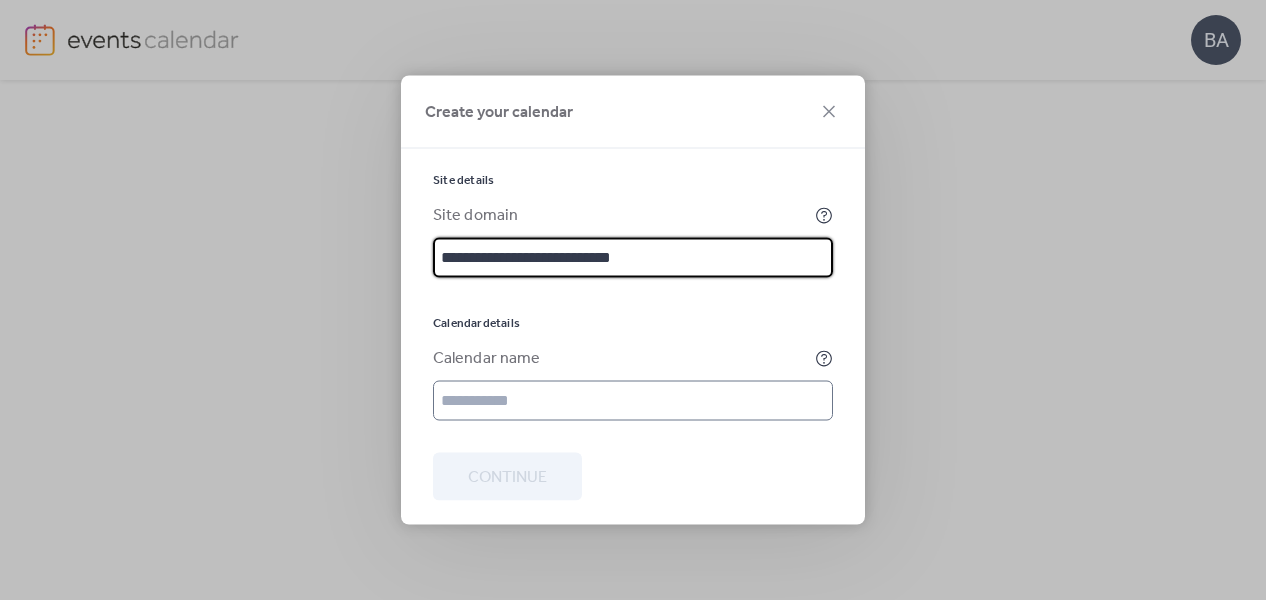 type on "**********" 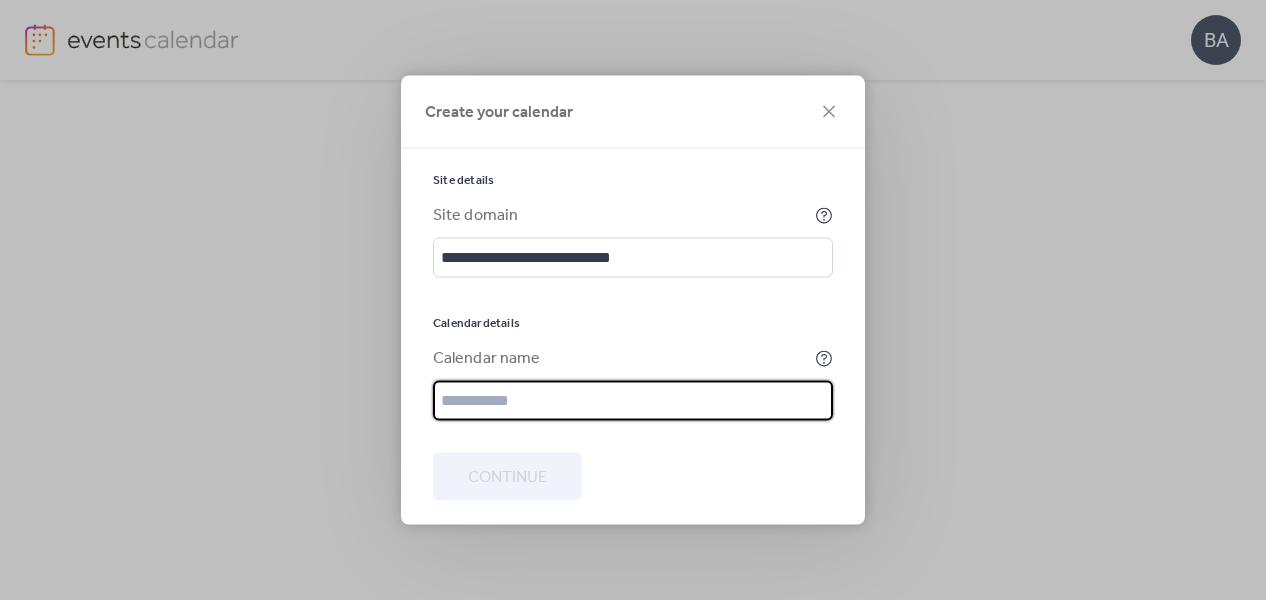 click at bounding box center [633, 401] 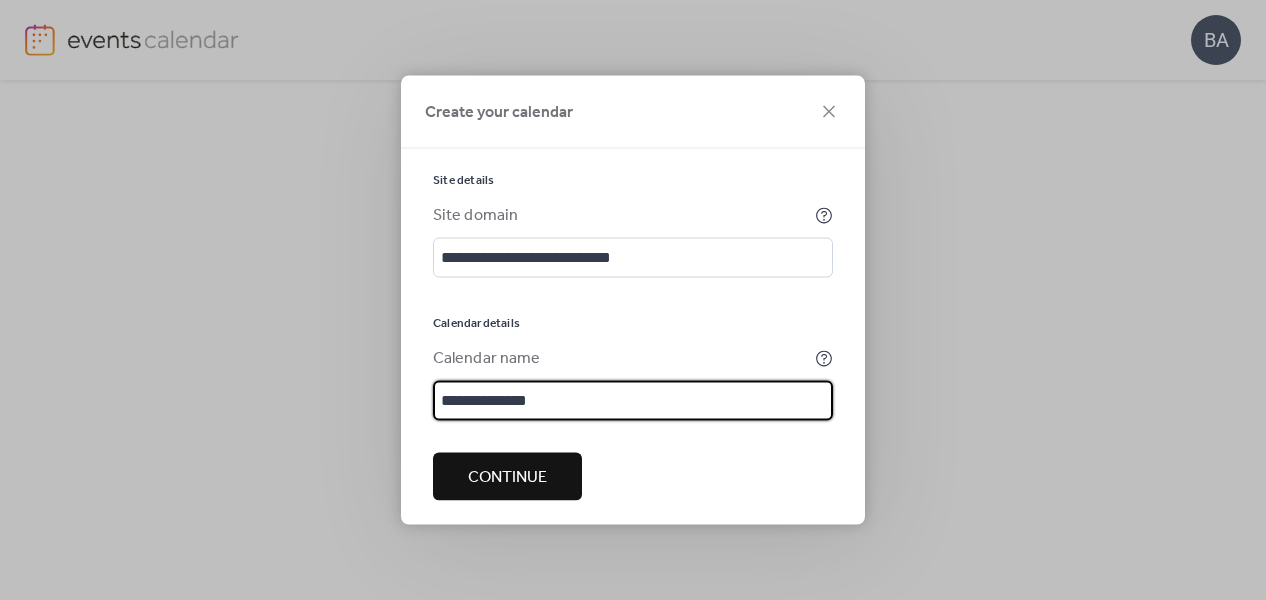 type on "**********" 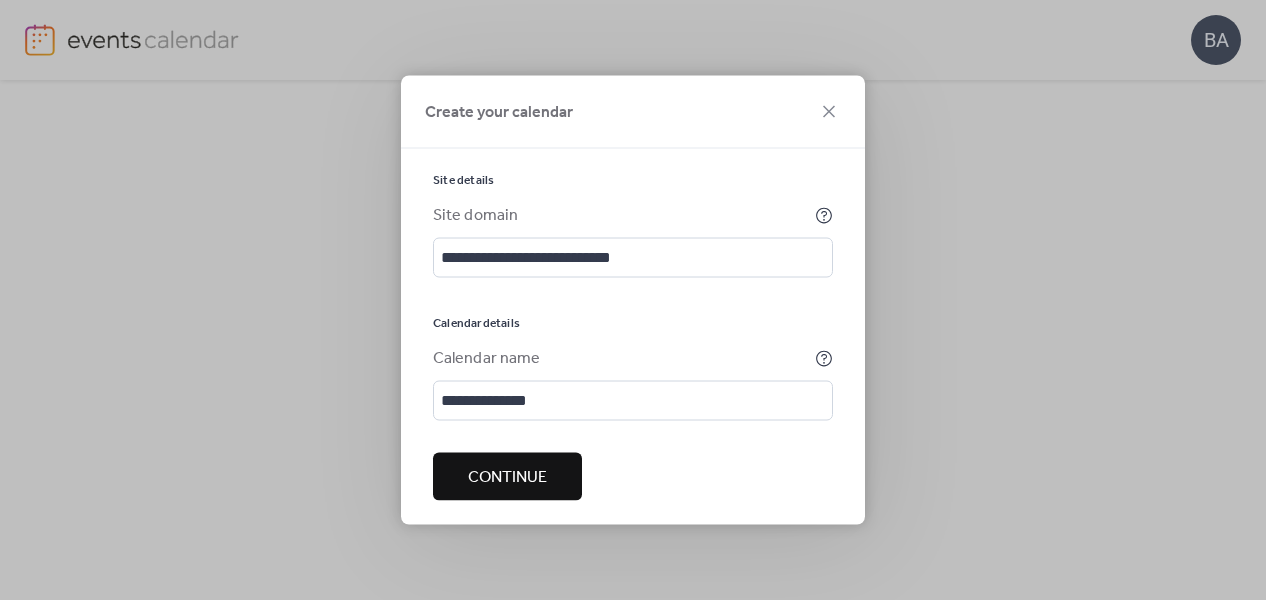 click on "Continue" at bounding box center [507, 478] 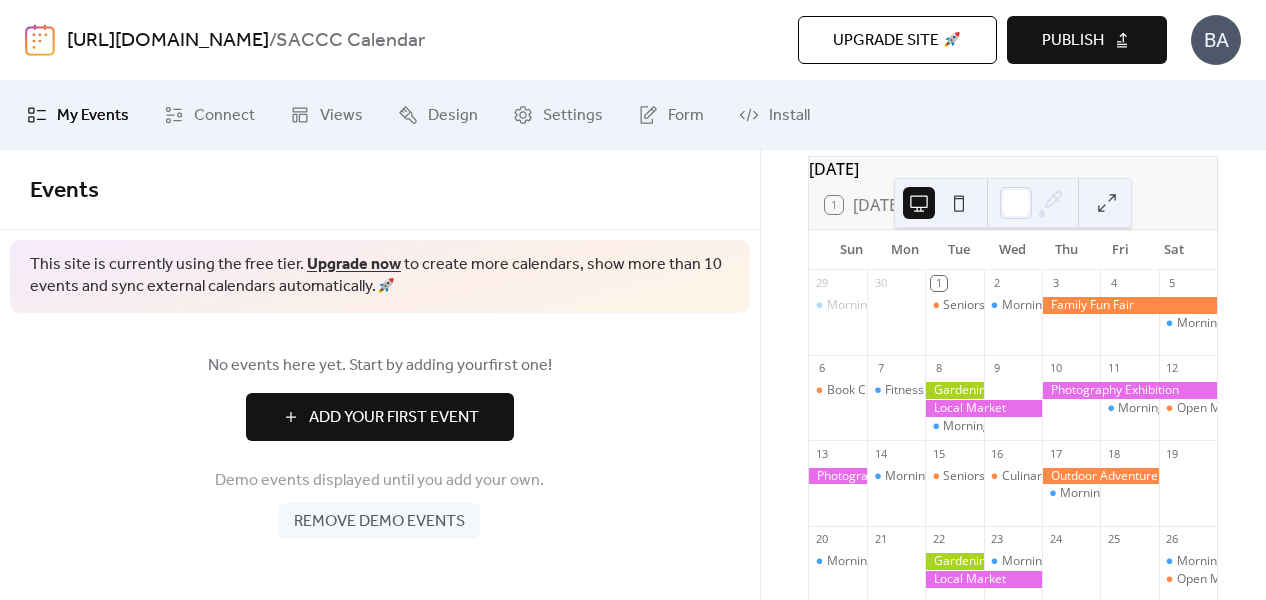 scroll, scrollTop: 0, scrollLeft: 0, axis: both 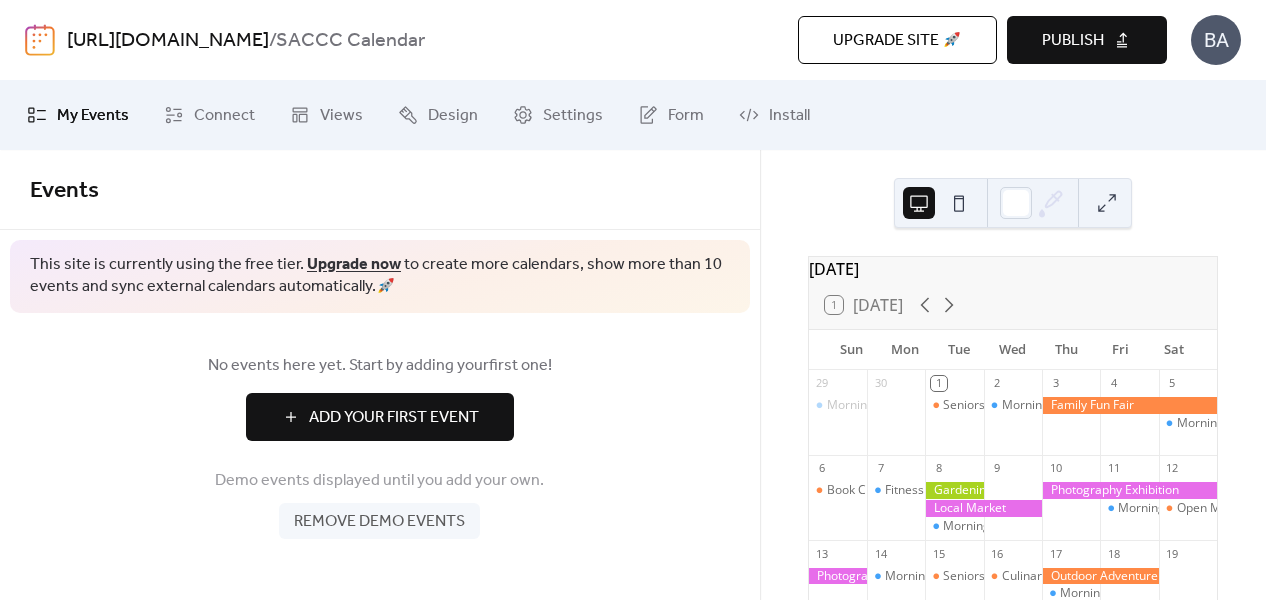 click on "Remove demo events" at bounding box center (379, 522) 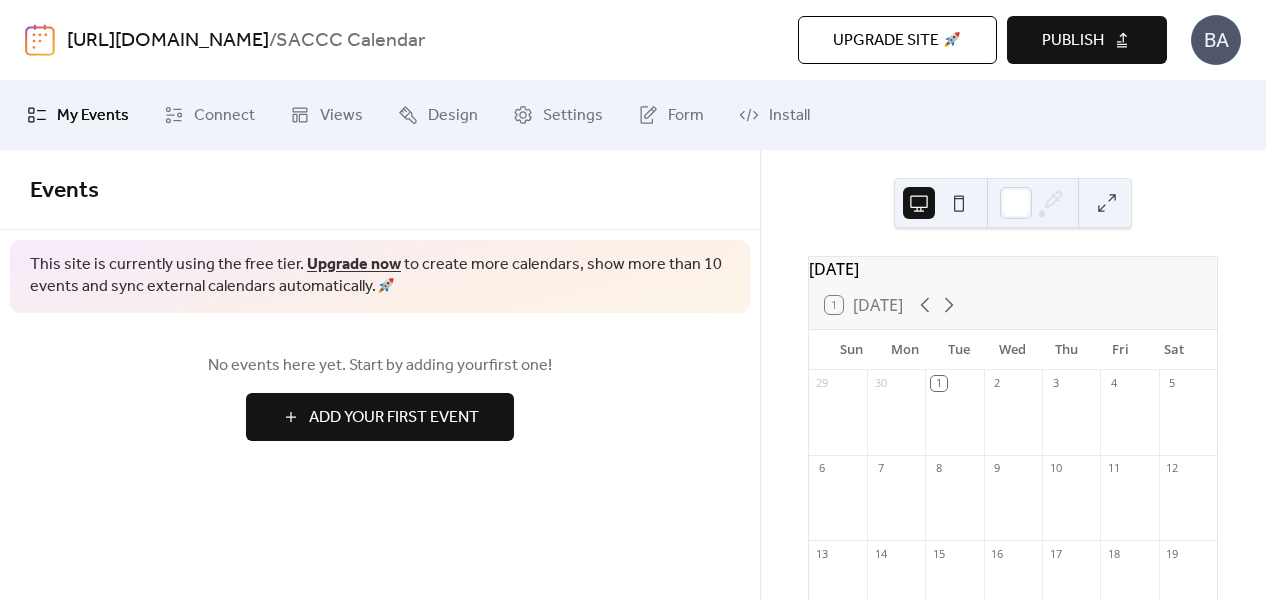 click on "Add Your First Event" at bounding box center [394, 418] 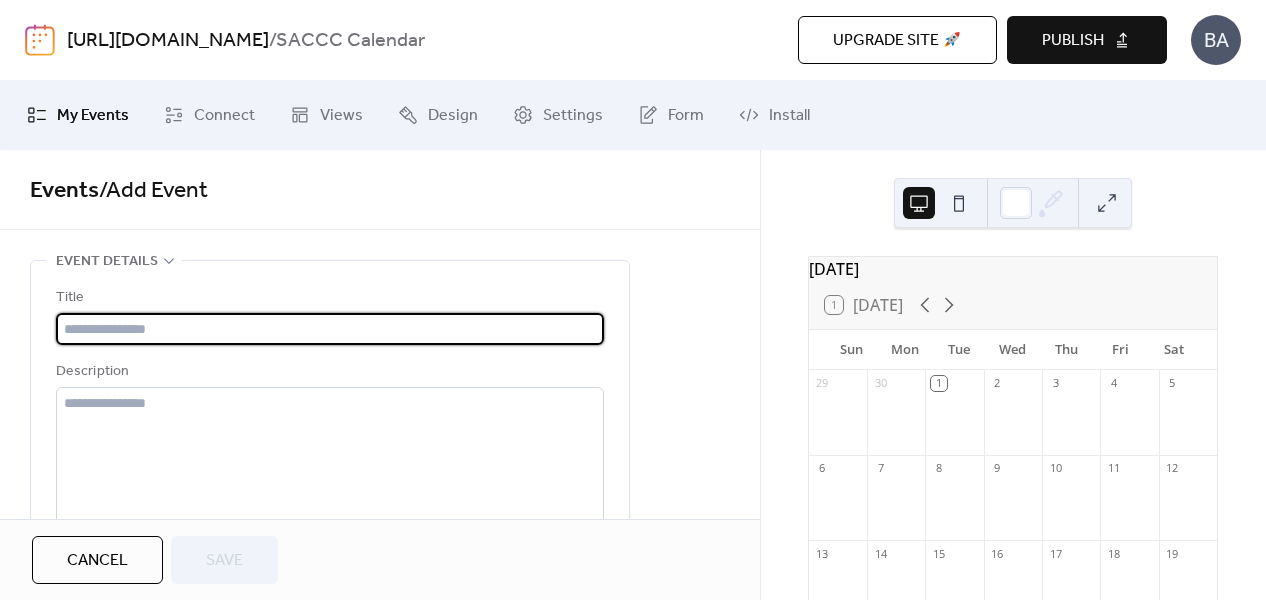 click at bounding box center [330, 329] 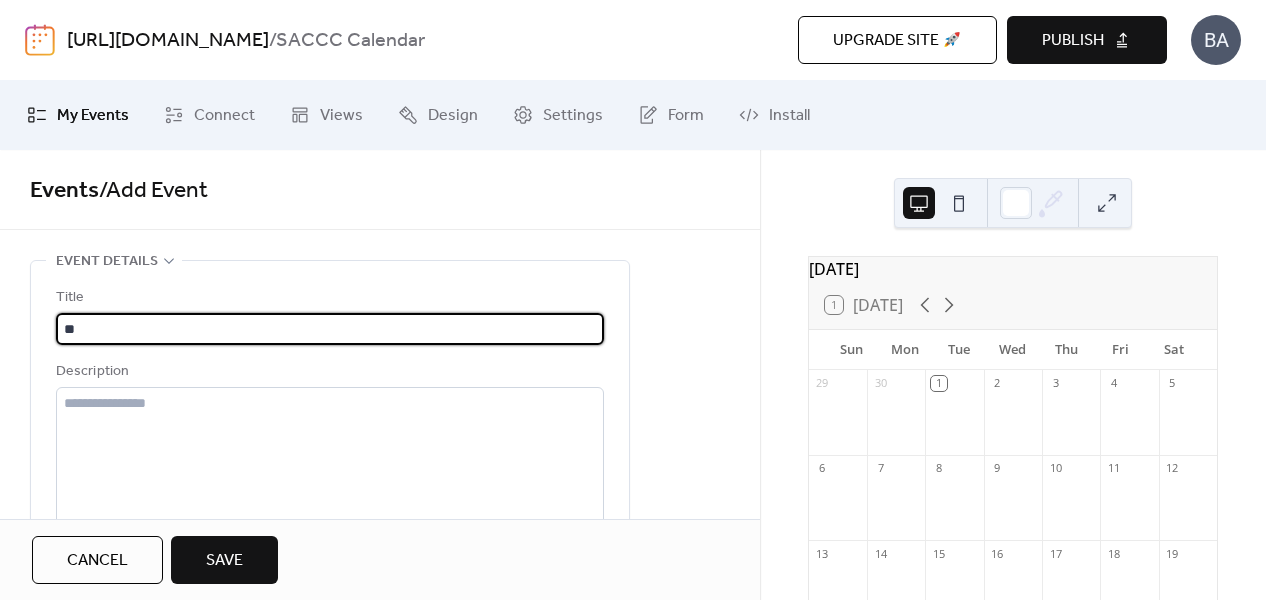 type on "*" 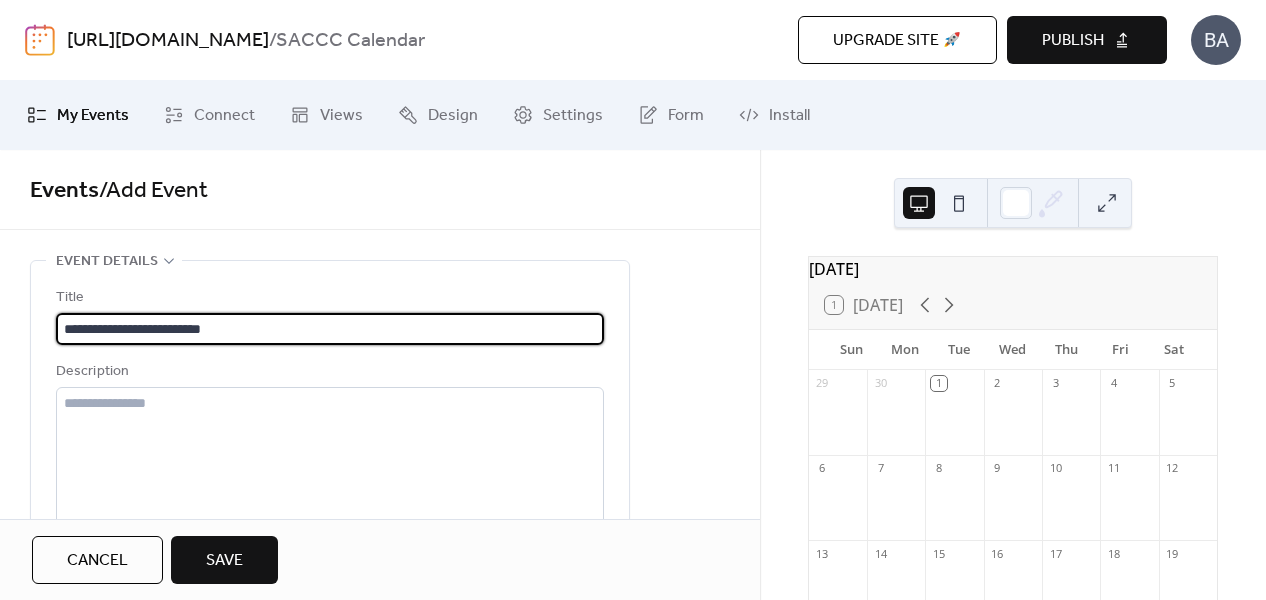 type on "**********" 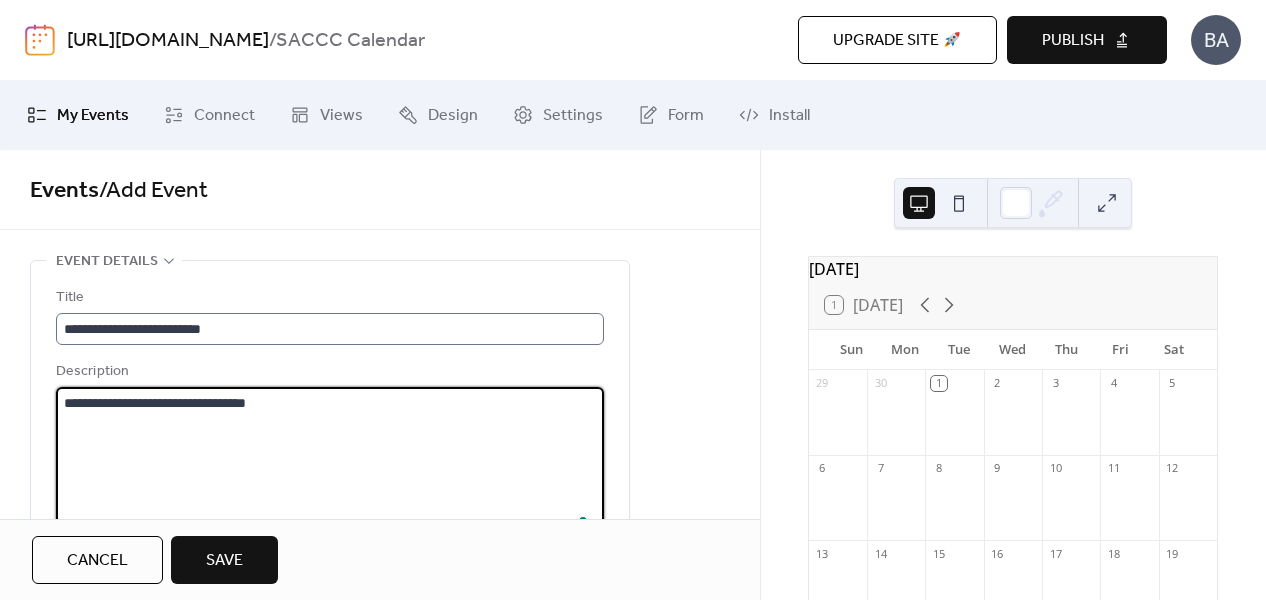 scroll, scrollTop: 1, scrollLeft: 0, axis: vertical 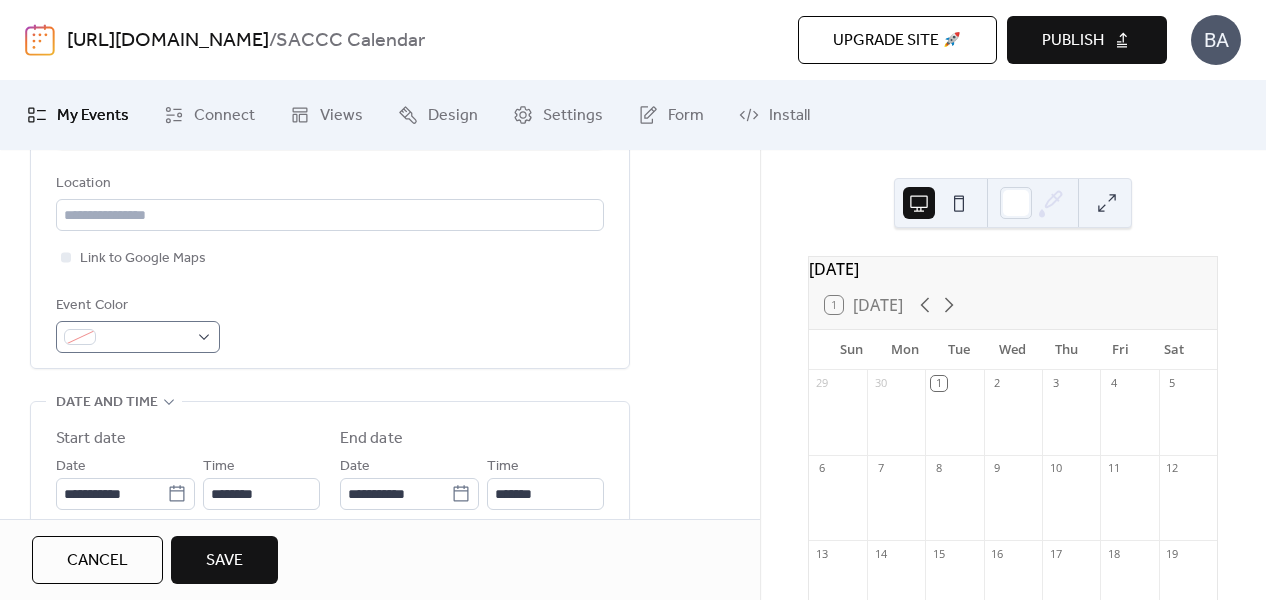 type on "**********" 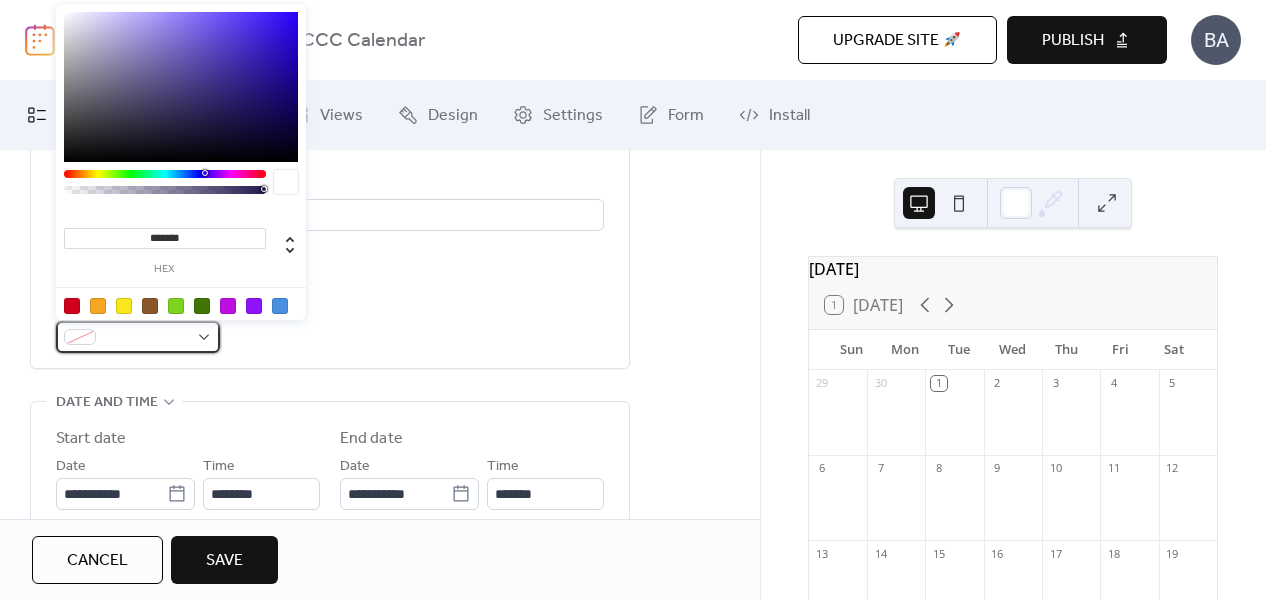 click at bounding box center (138, 337) 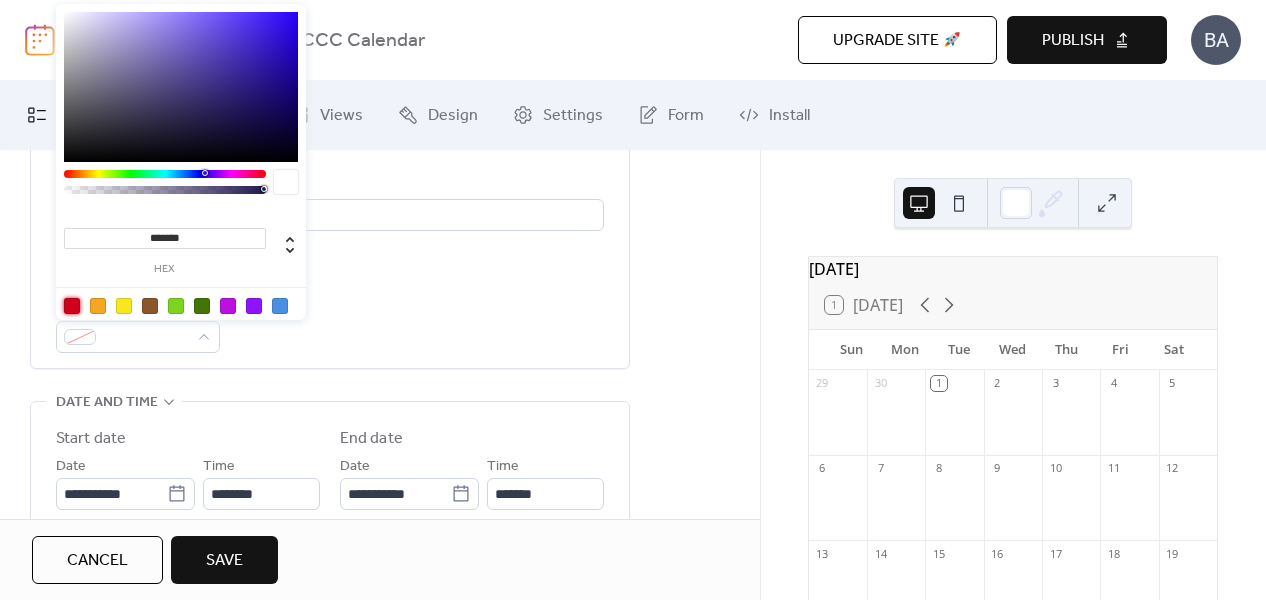 click at bounding box center (72, 306) 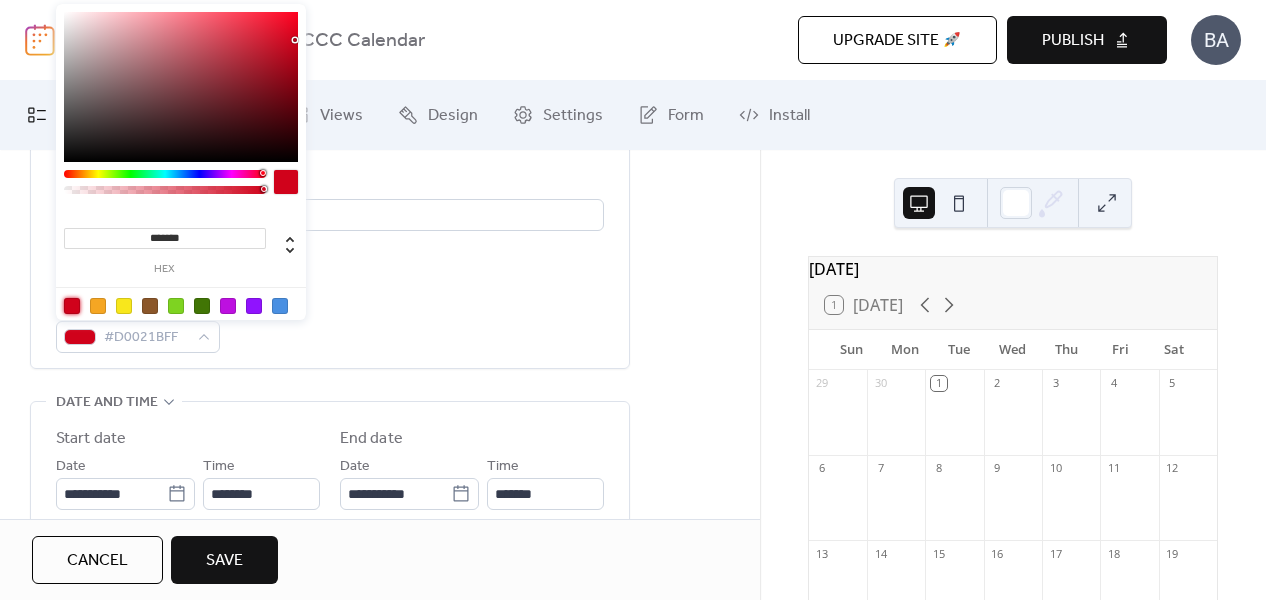 click on "**********" at bounding box center [330, 511] 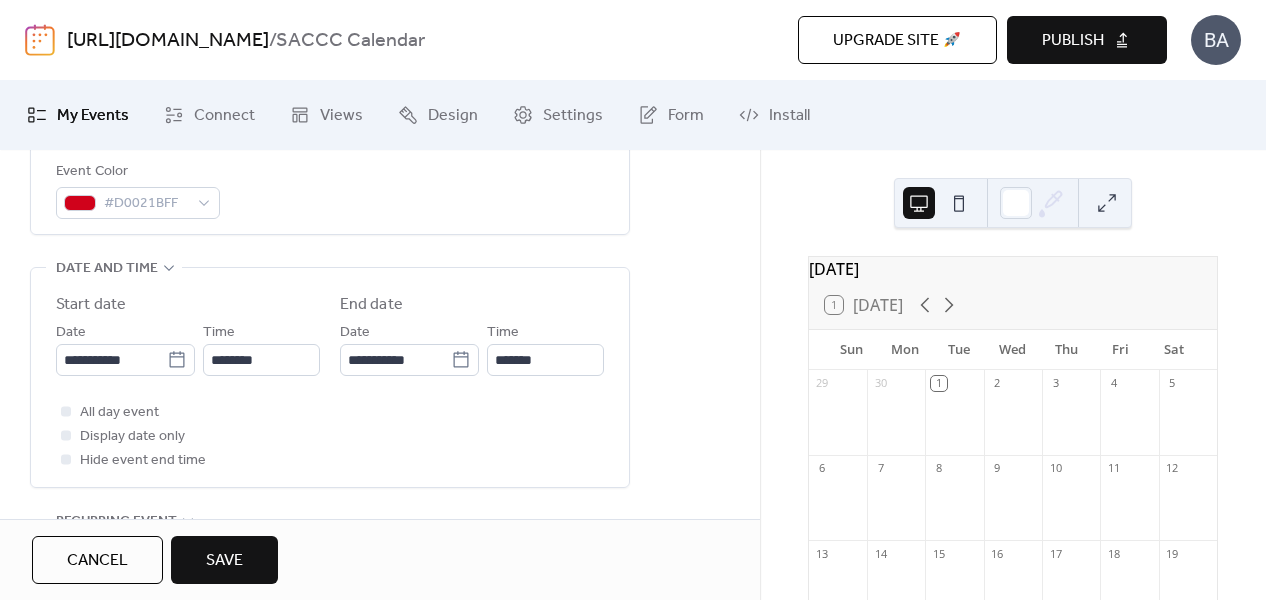 scroll, scrollTop: 584, scrollLeft: 0, axis: vertical 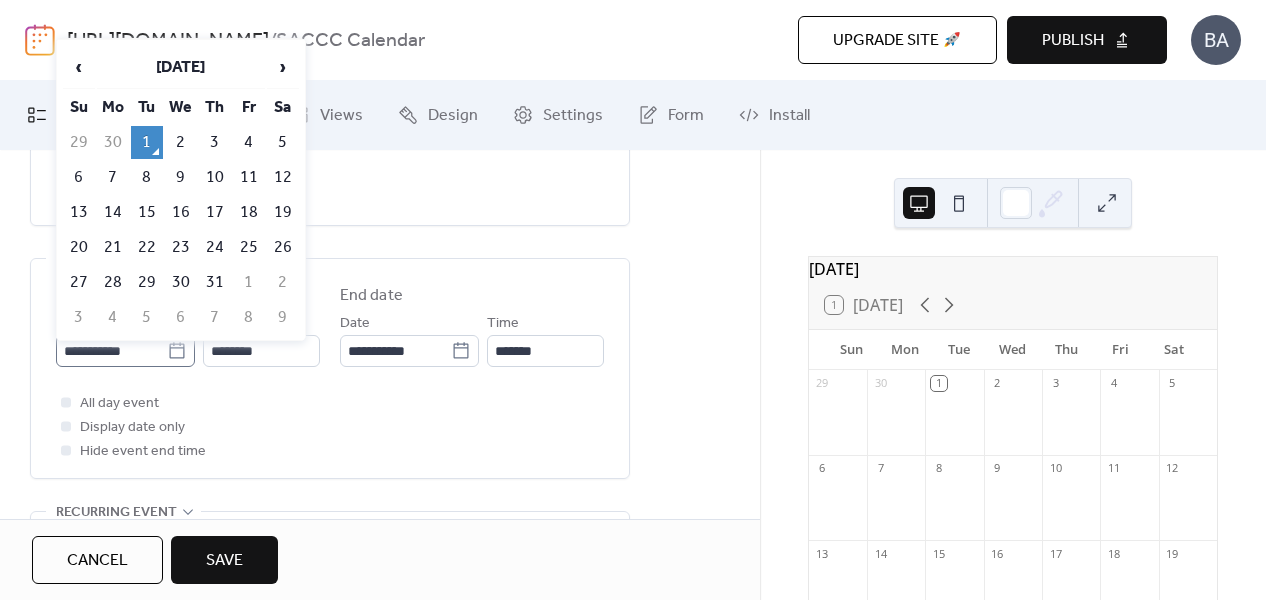 click 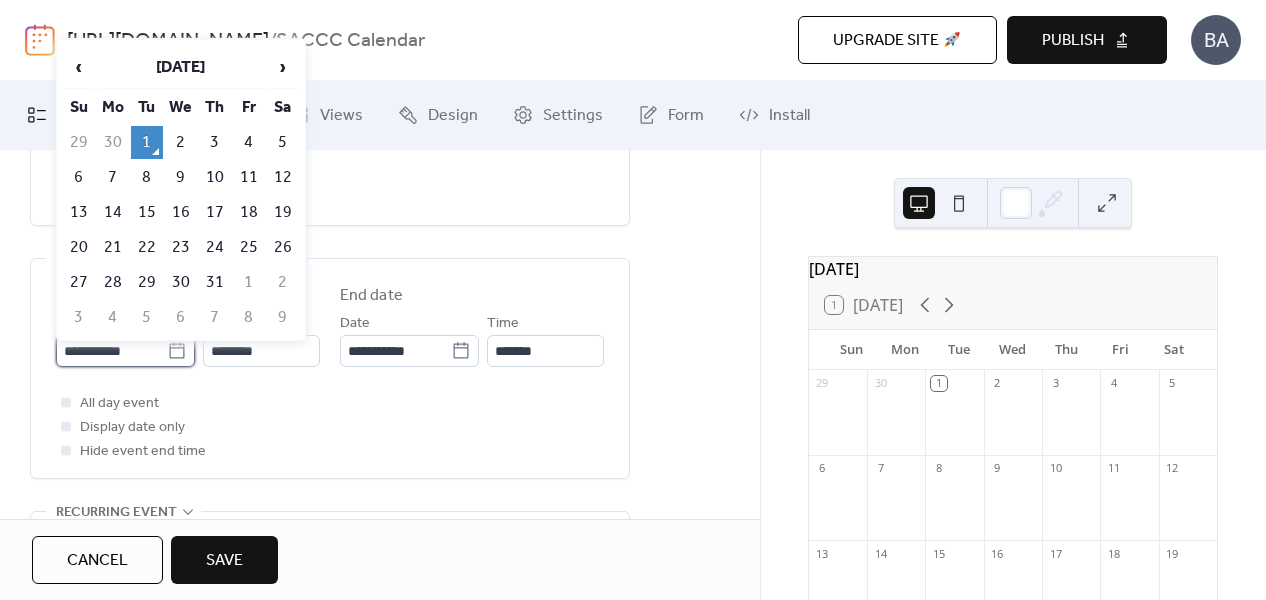 click on "**********" at bounding box center (111, 351) 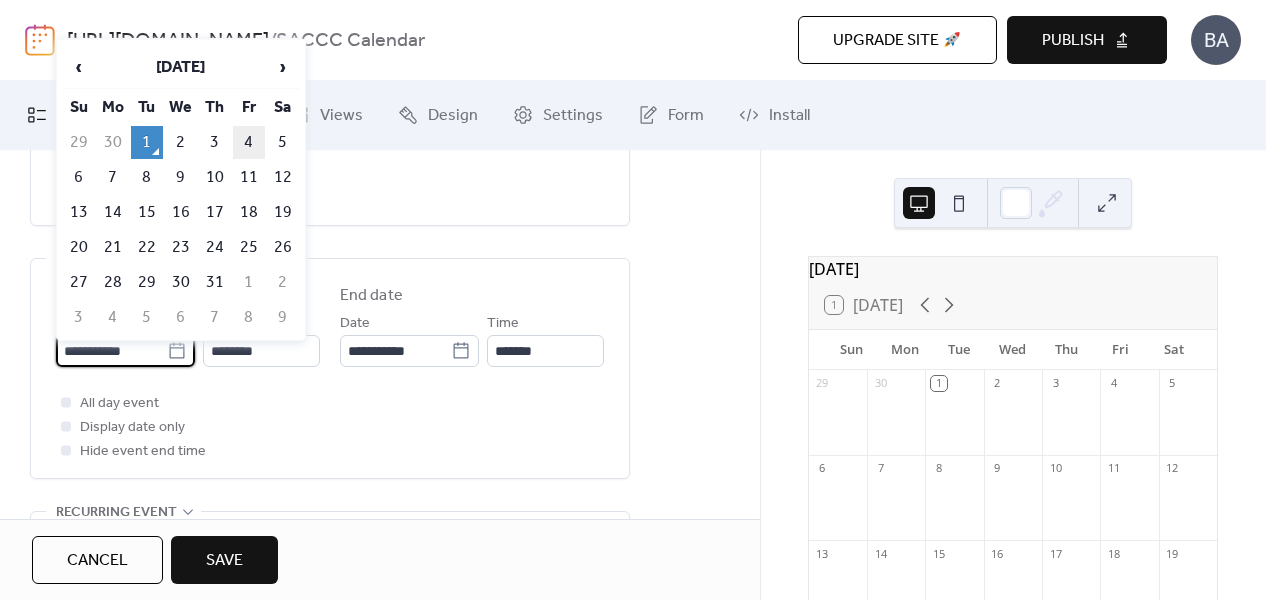 click on "4" at bounding box center (249, 142) 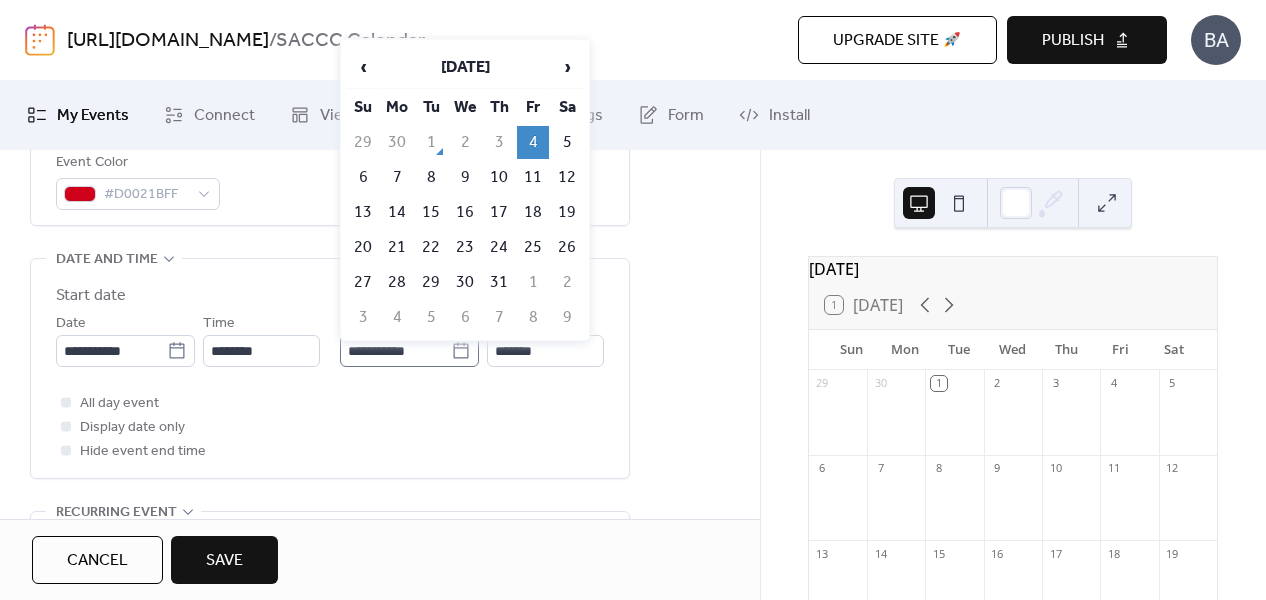 click 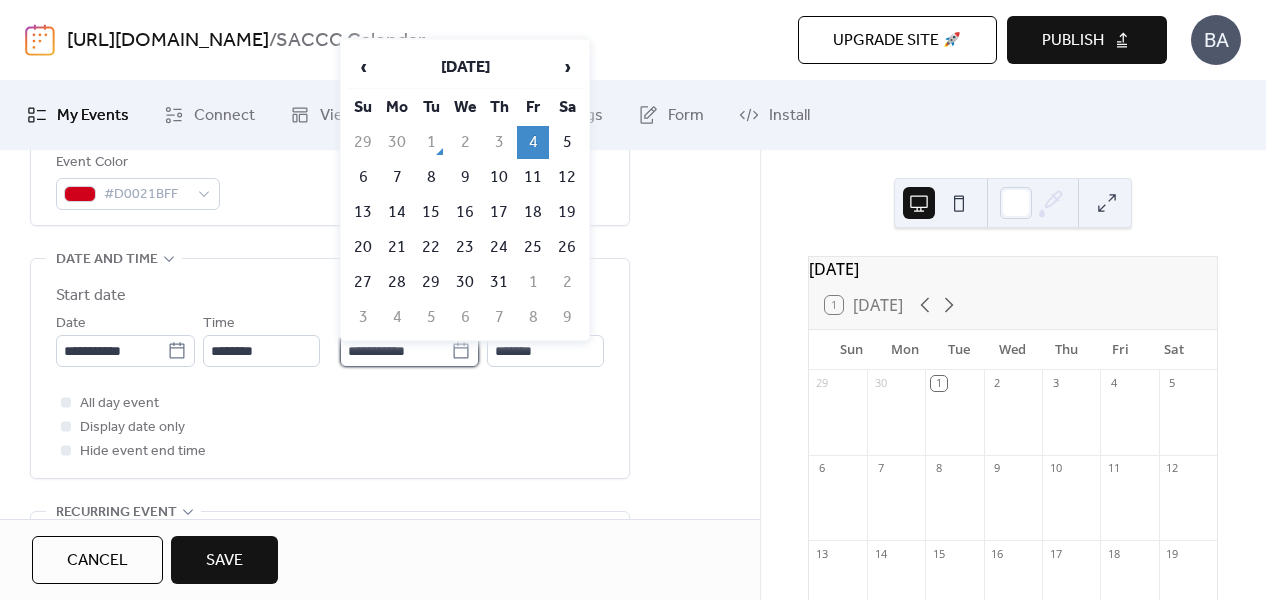click on "**********" at bounding box center [395, 351] 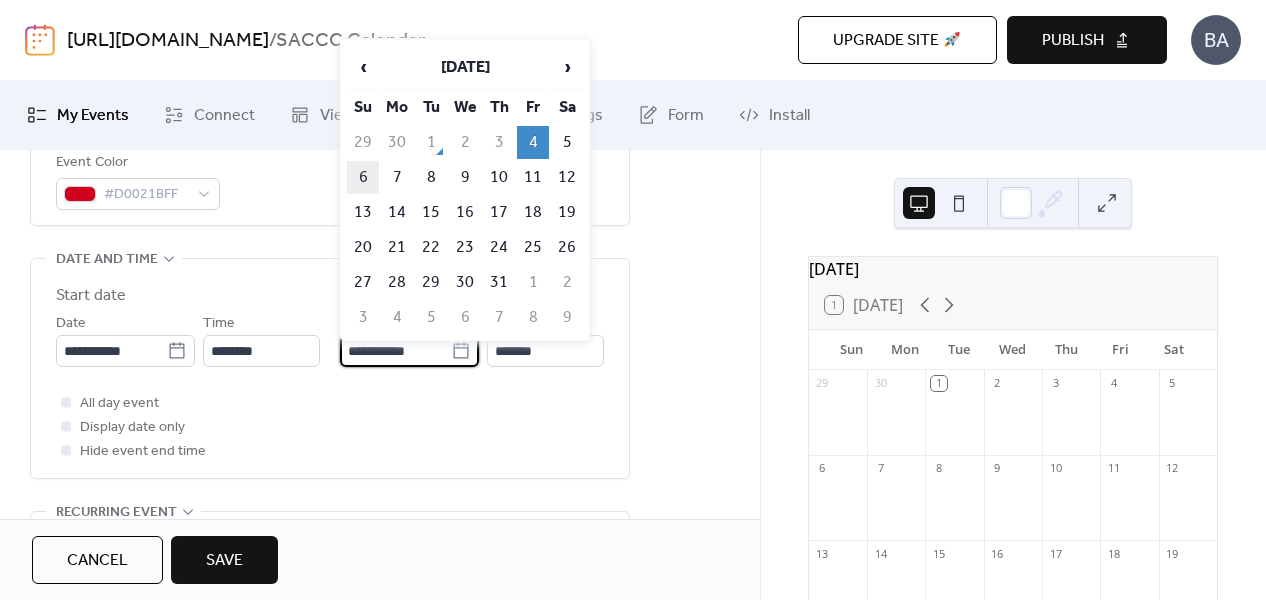 click on "6" at bounding box center (363, 177) 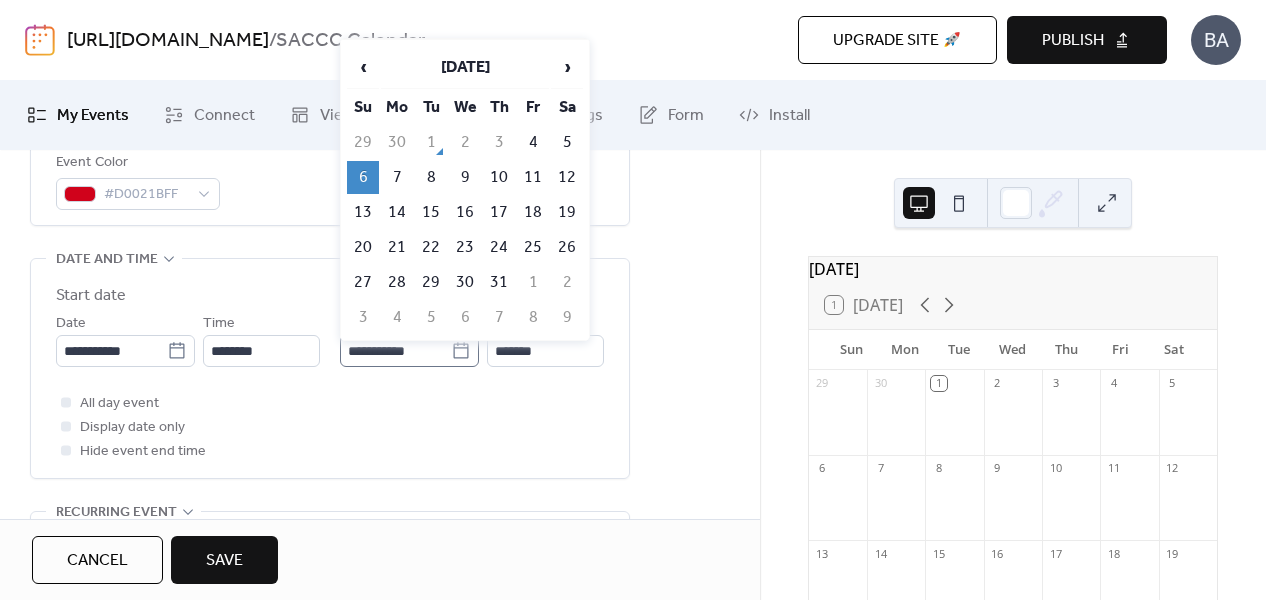 click 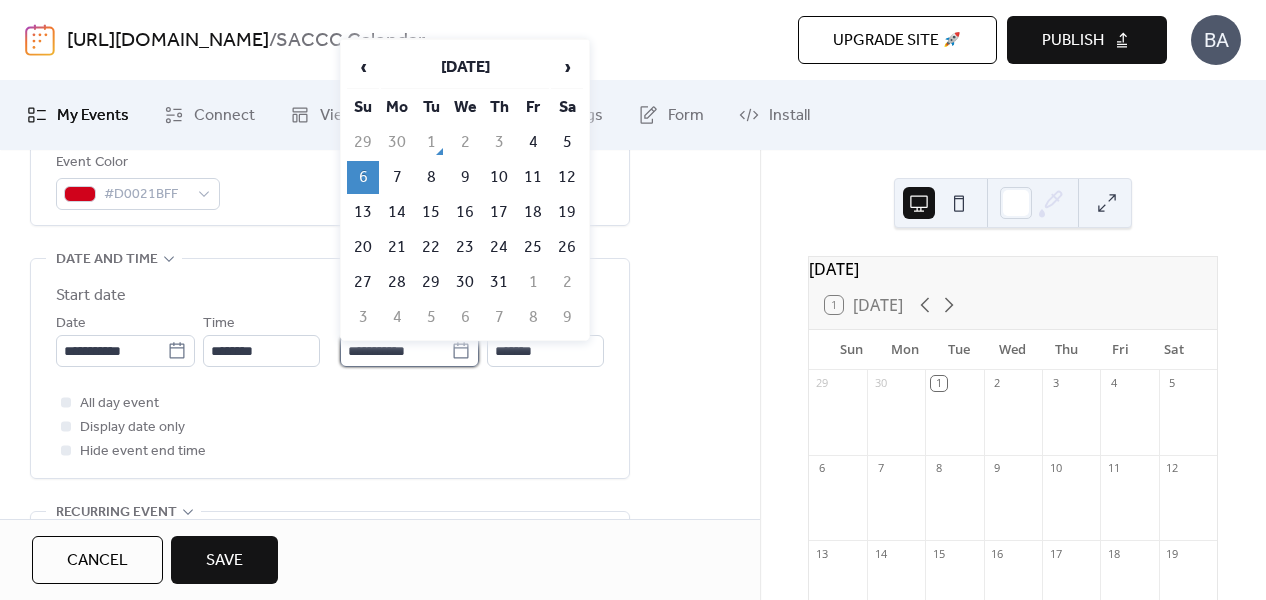click on "**********" at bounding box center [395, 351] 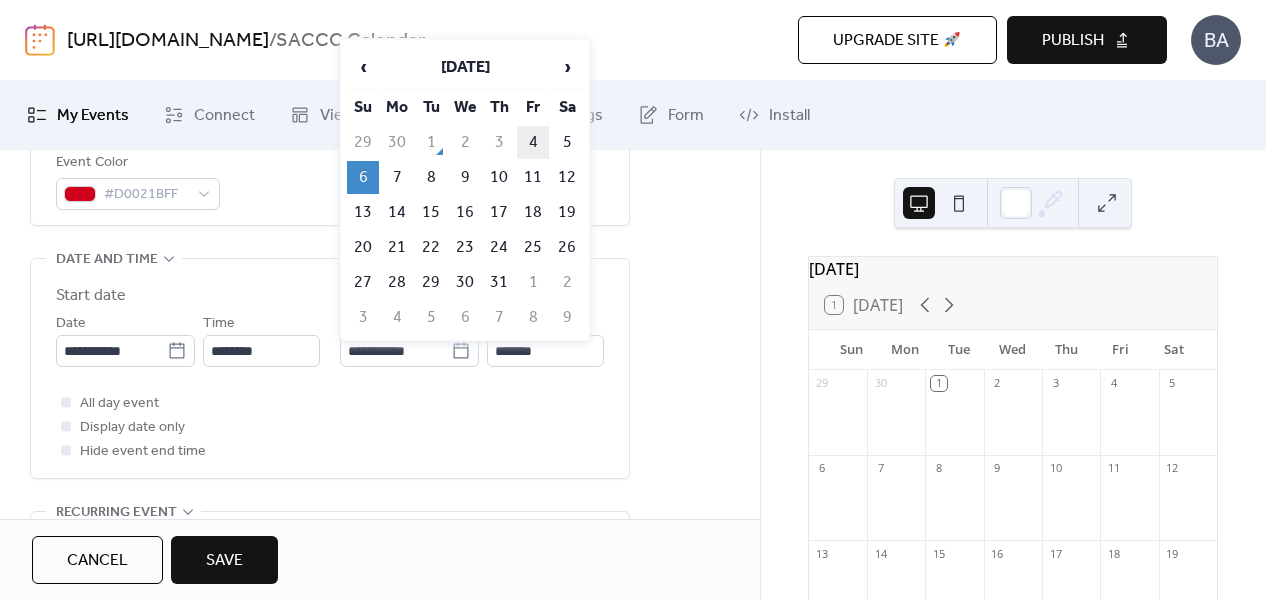 click on "4" at bounding box center (533, 142) 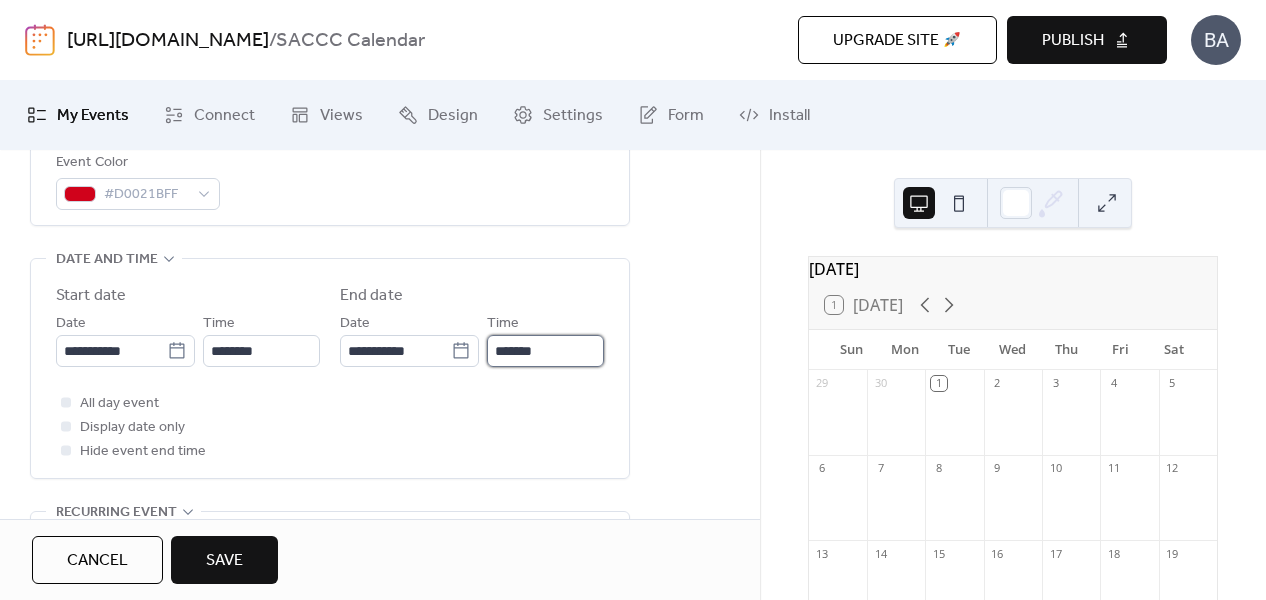 click on "*******" at bounding box center [545, 351] 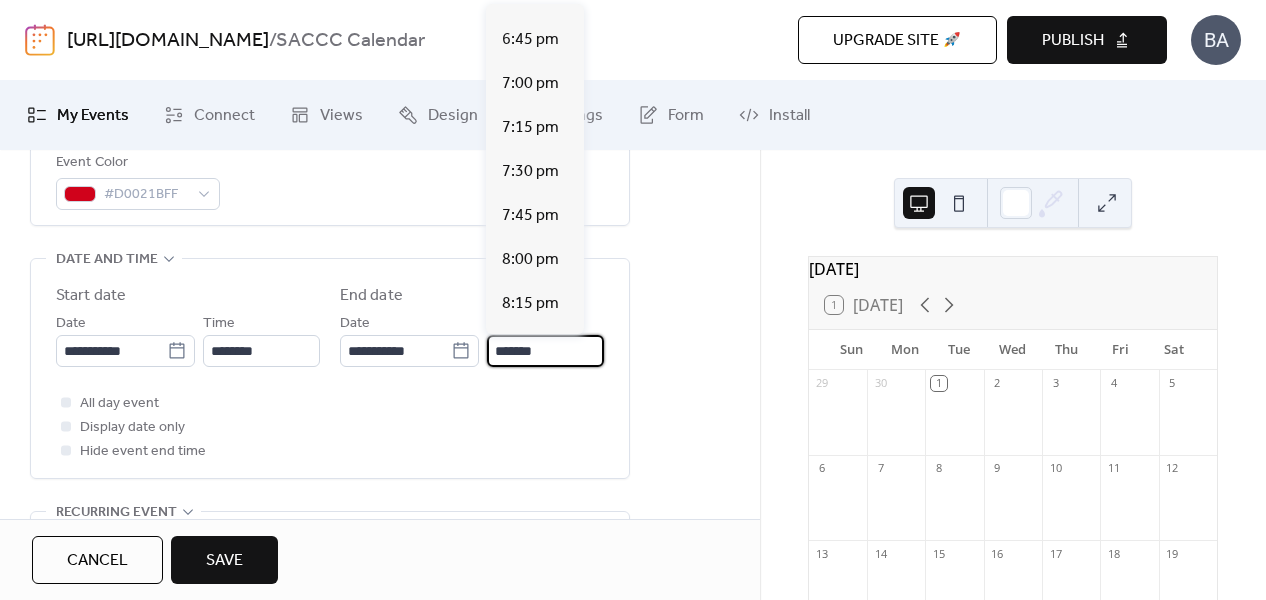 scroll, scrollTop: 1738, scrollLeft: 0, axis: vertical 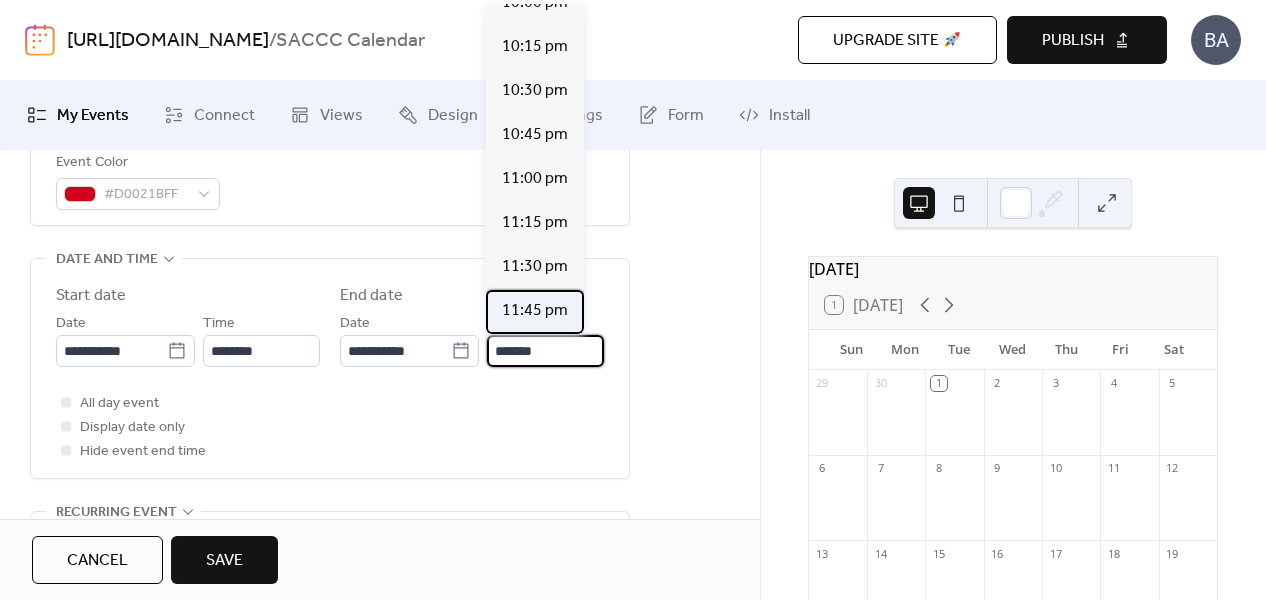 click on "11:45 pm" at bounding box center (535, 311) 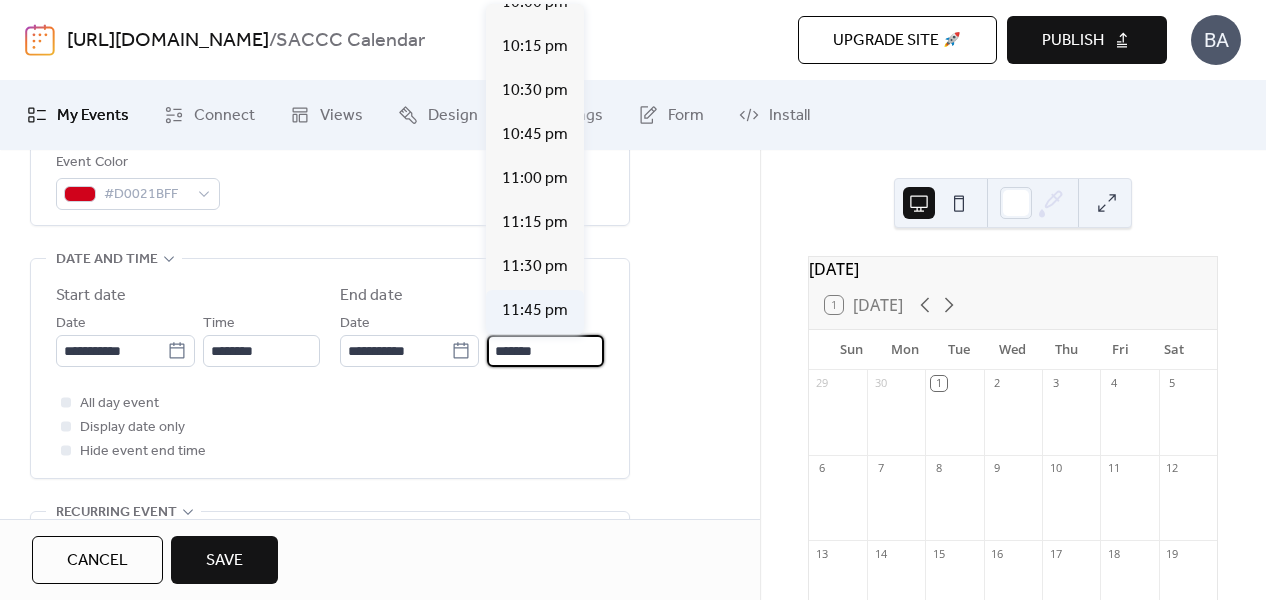 type on "********" 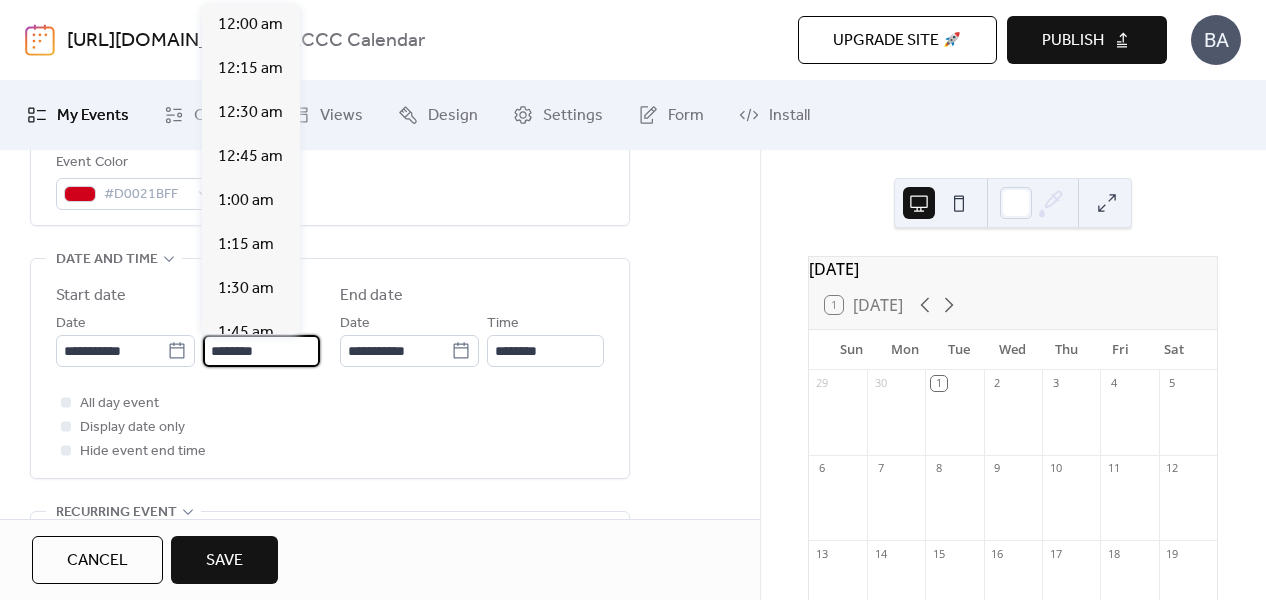 click on "********" at bounding box center [261, 351] 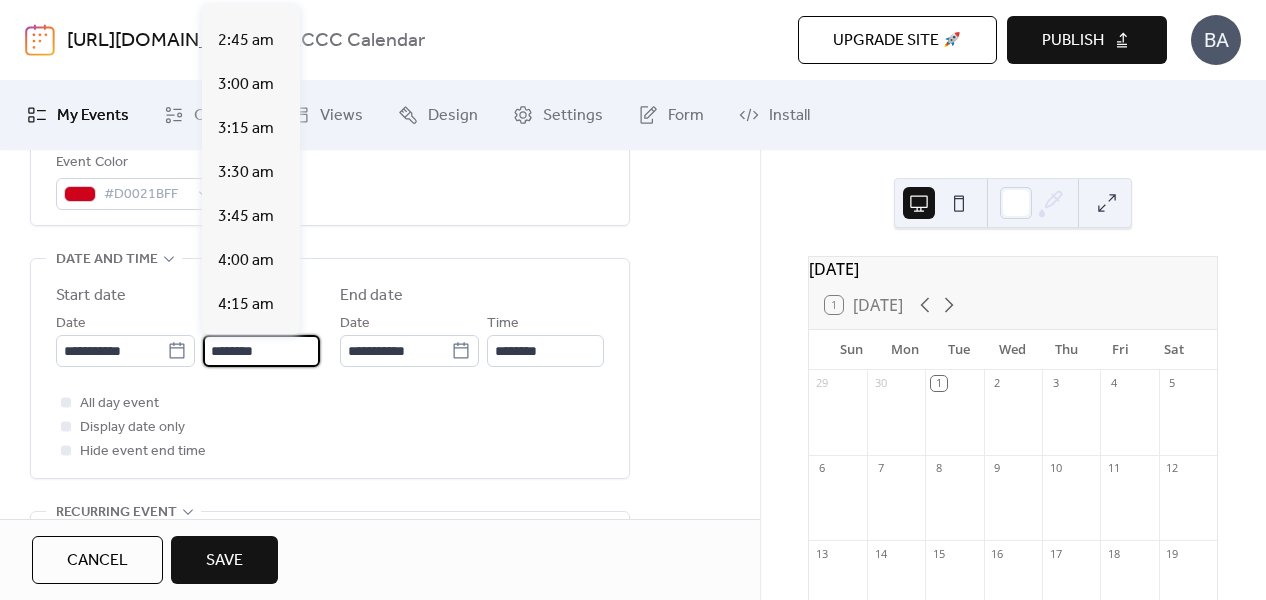 scroll, scrollTop: 0, scrollLeft: 0, axis: both 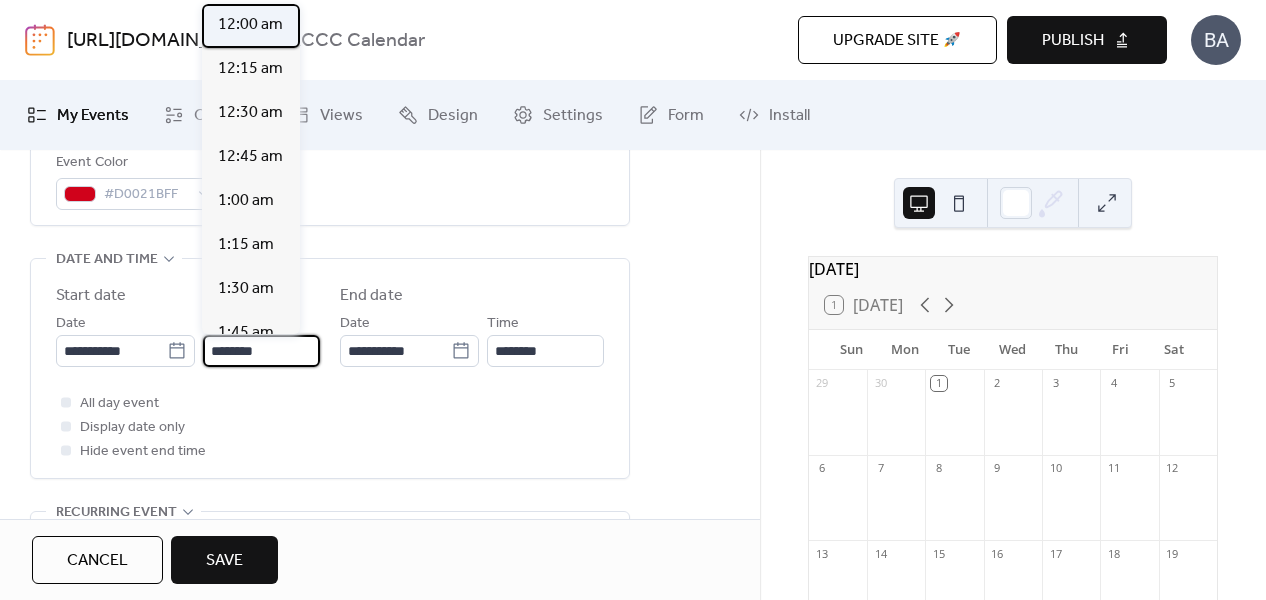 click on "12:00 am" at bounding box center (250, 25) 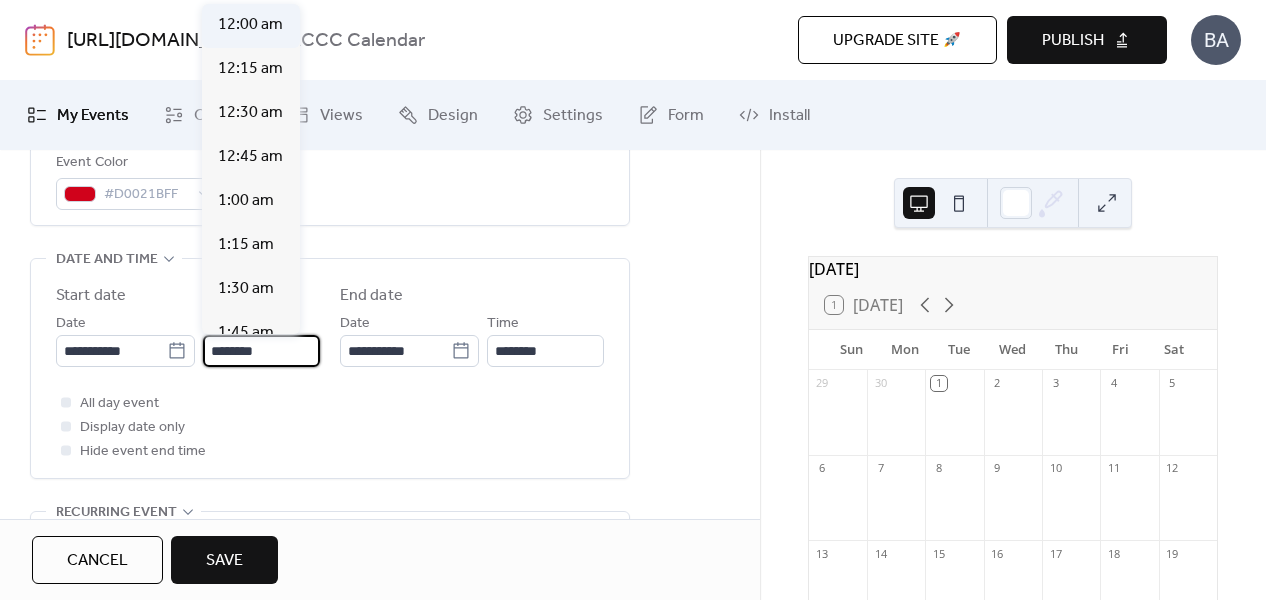 type on "********" 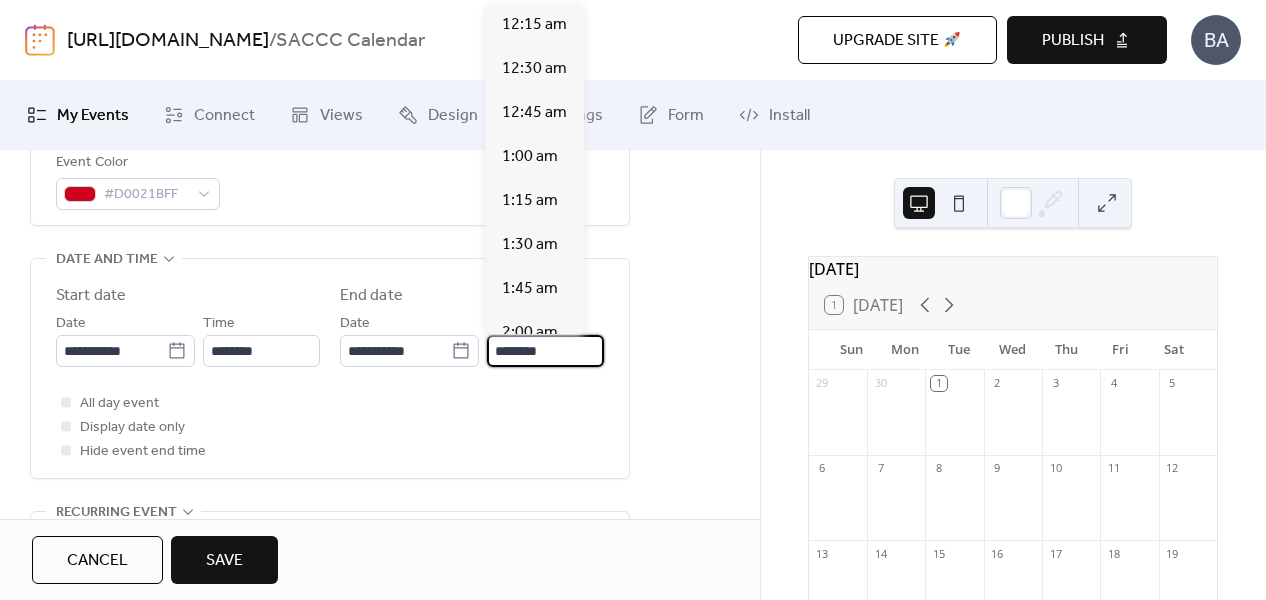 click on "********" at bounding box center (545, 351) 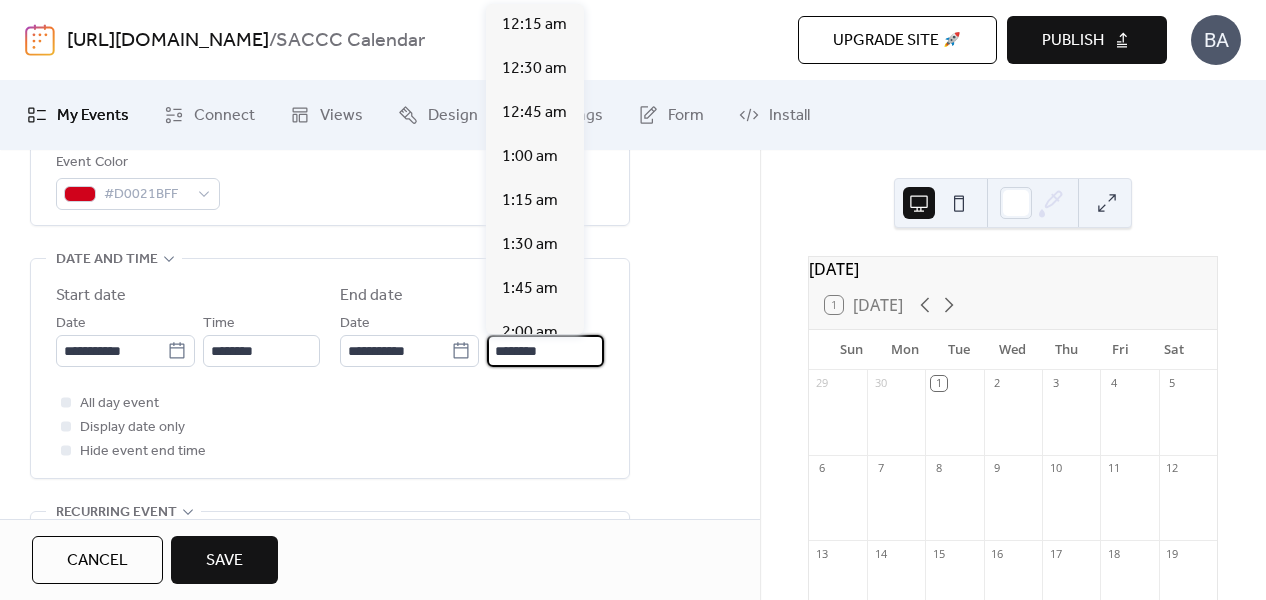 scroll, scrollTop: 2024, scrollLeft: 0, axis: vertical 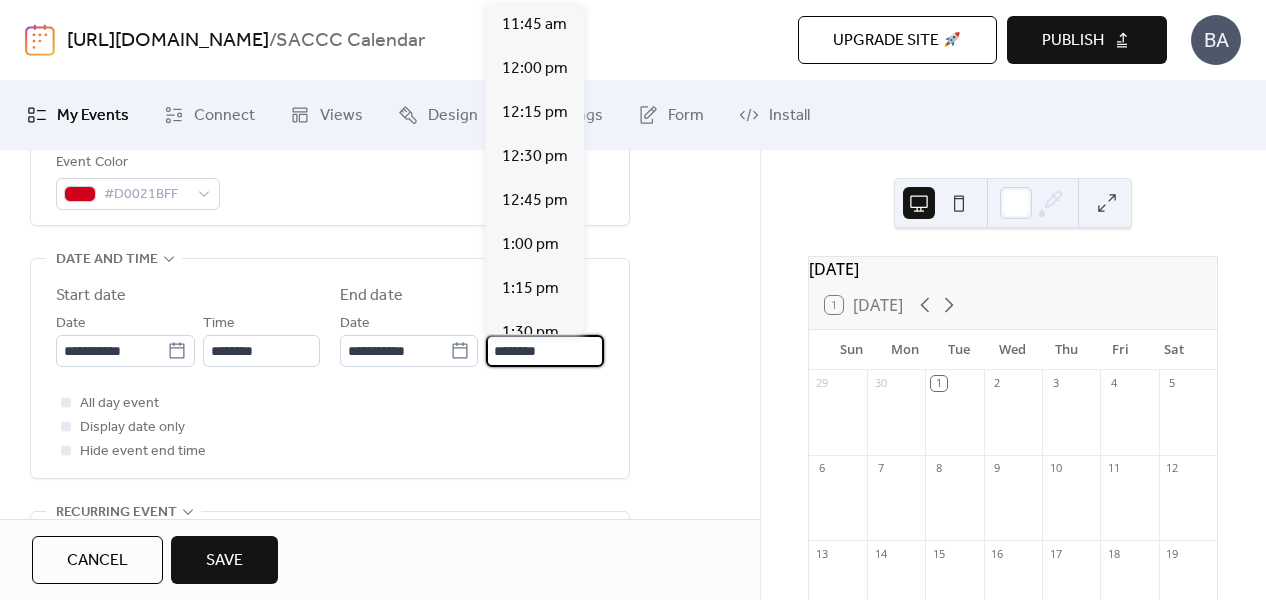 type on "********" 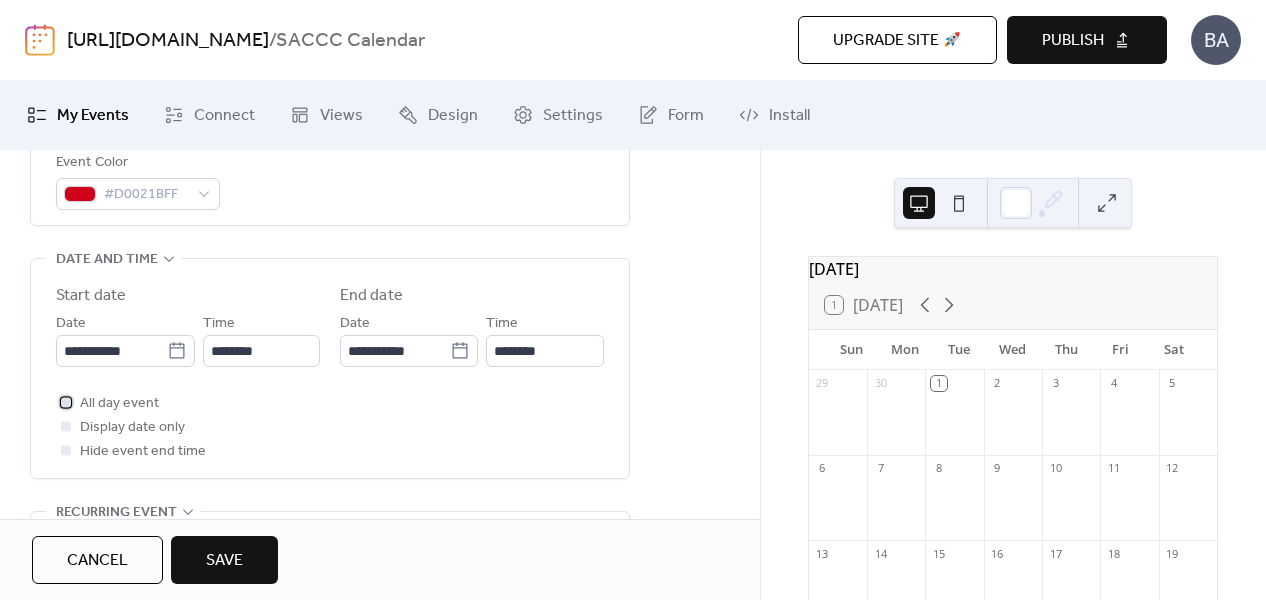 click at bounding box center (66, 402) 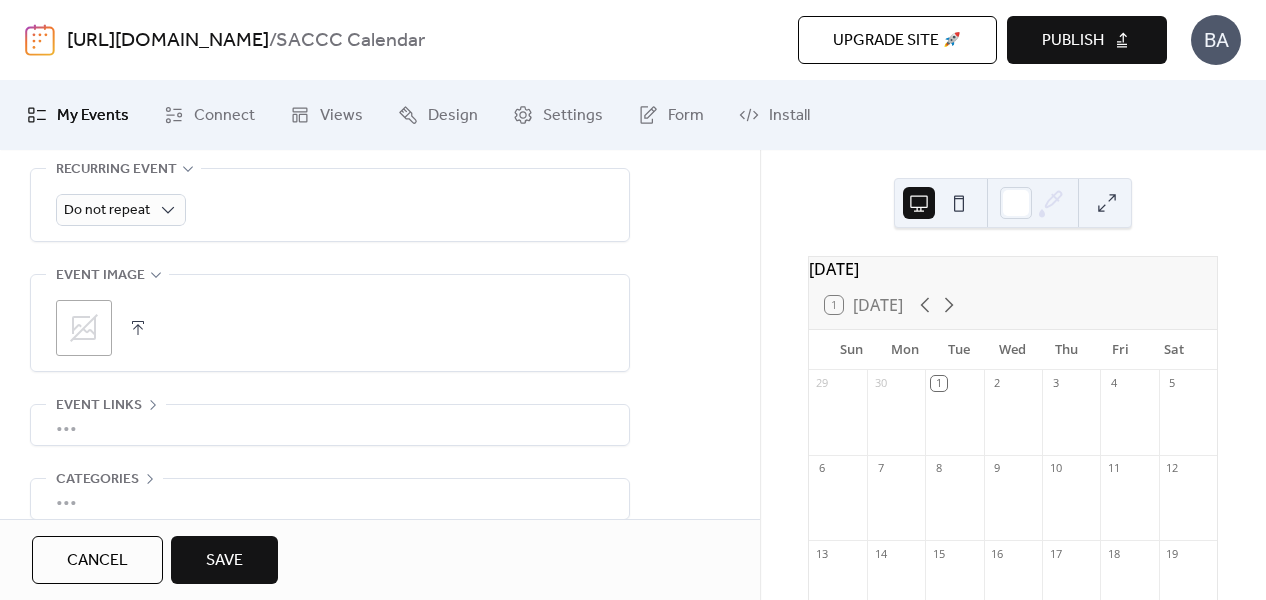 scroll, scrollTop: 941, scrollLeft: 0, axis: vertical 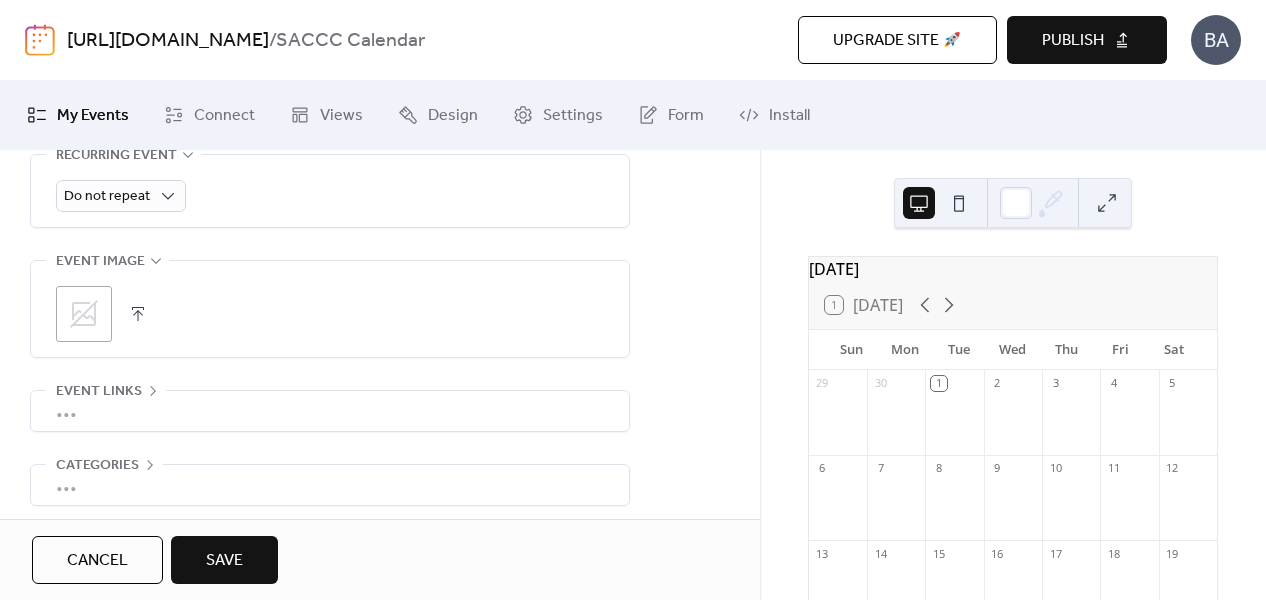 click 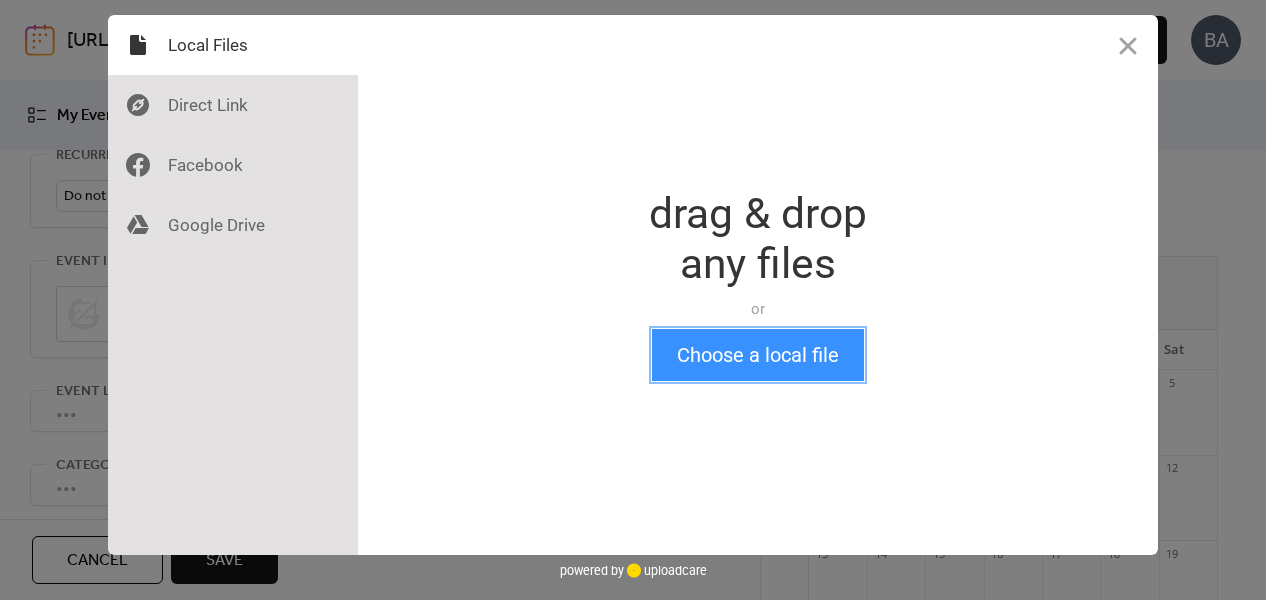 click on "Choose a local file" at bounding box center (758, 355) 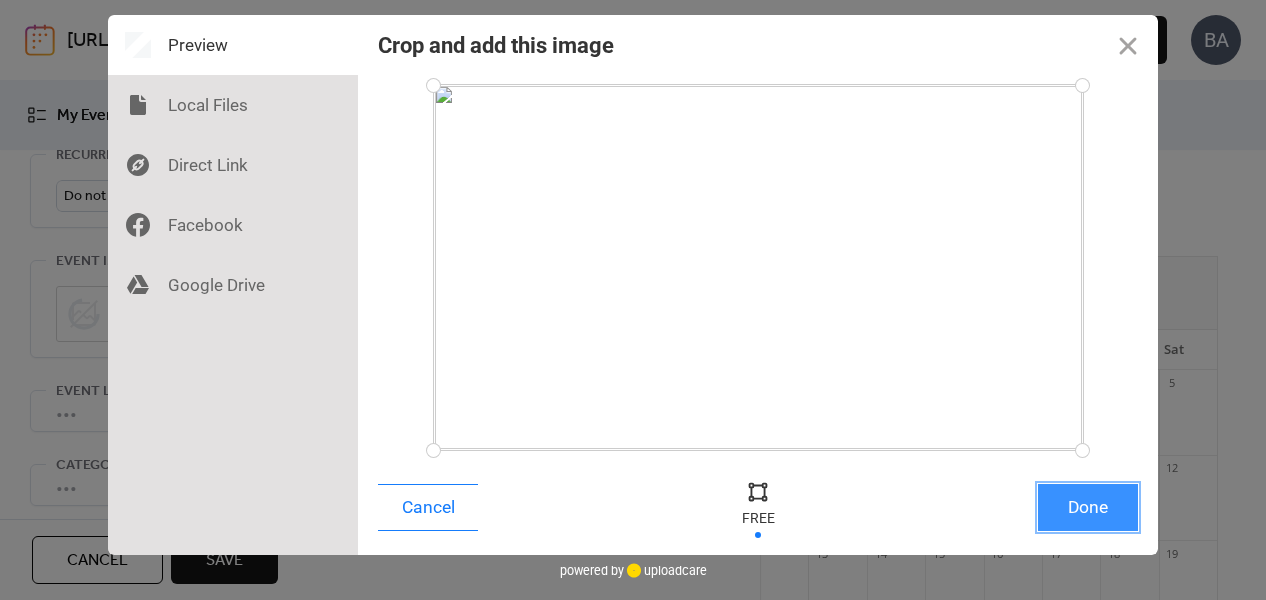 click on "Done" at bounding box center [1088, 507] 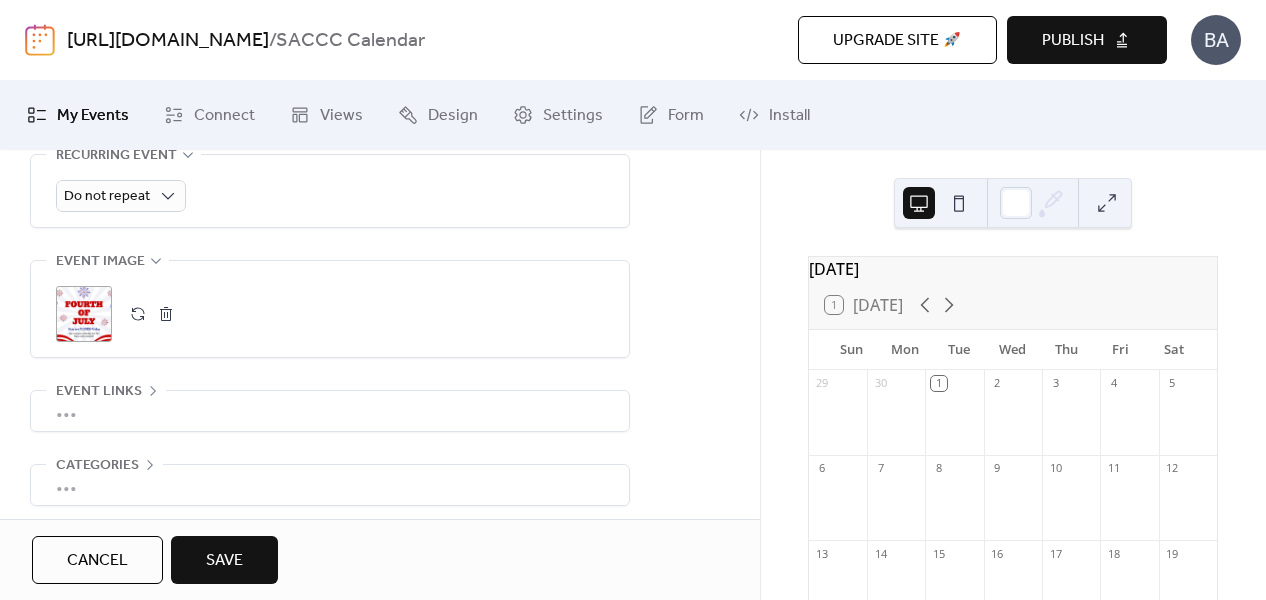 scroll, scrollTop: 1021, scrollLeft: 0, axis: vertical 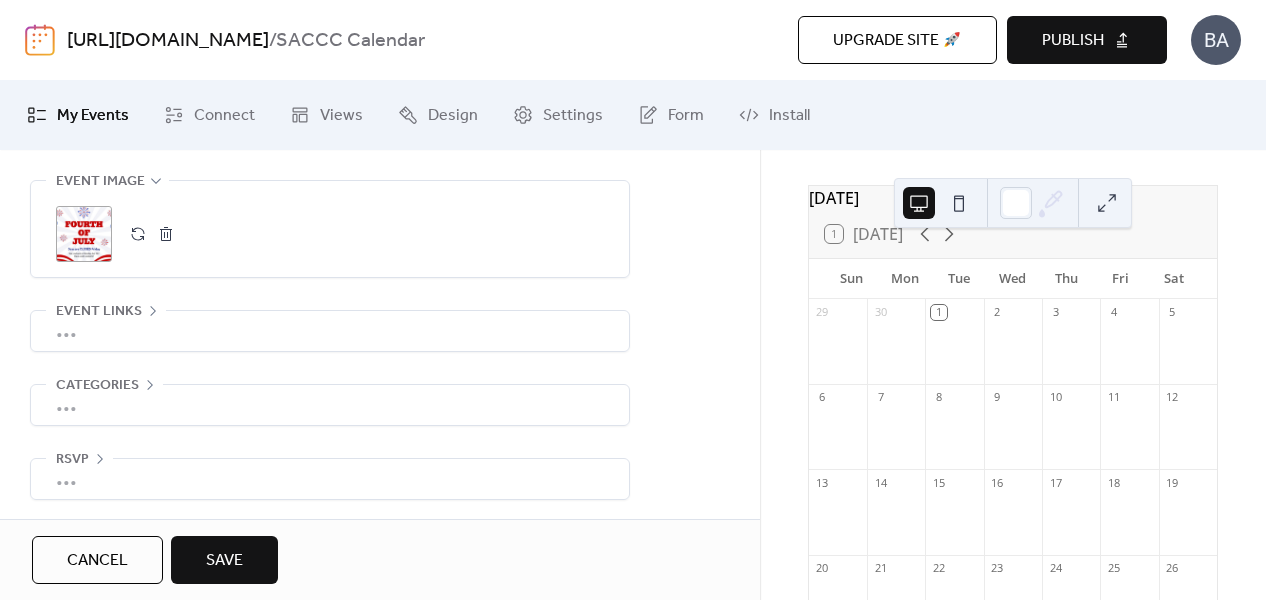 click on "Save" at bounding box center (224, 560) 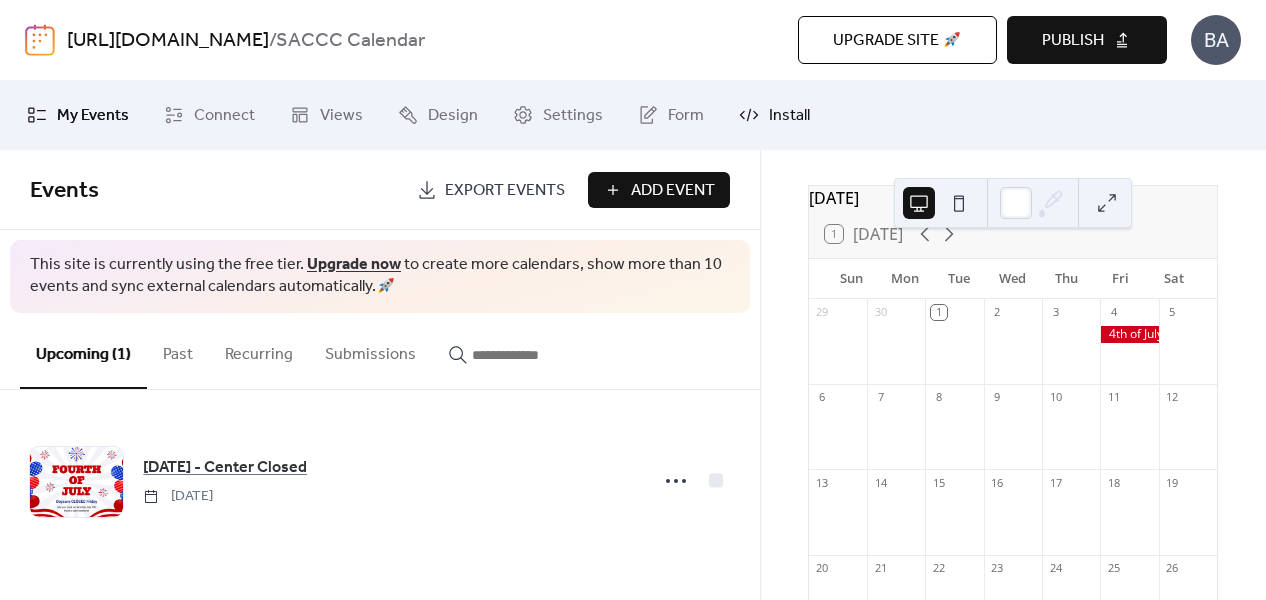 click on "Install" at bounding box center (789, 116) 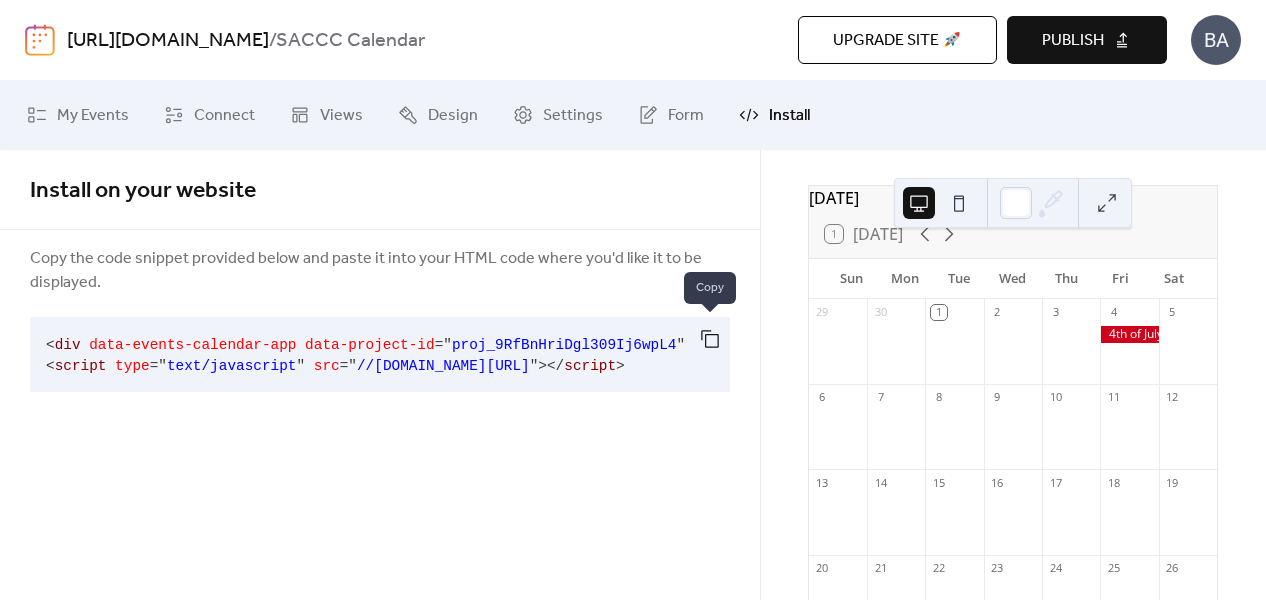 click at bounding box center (710, 339) 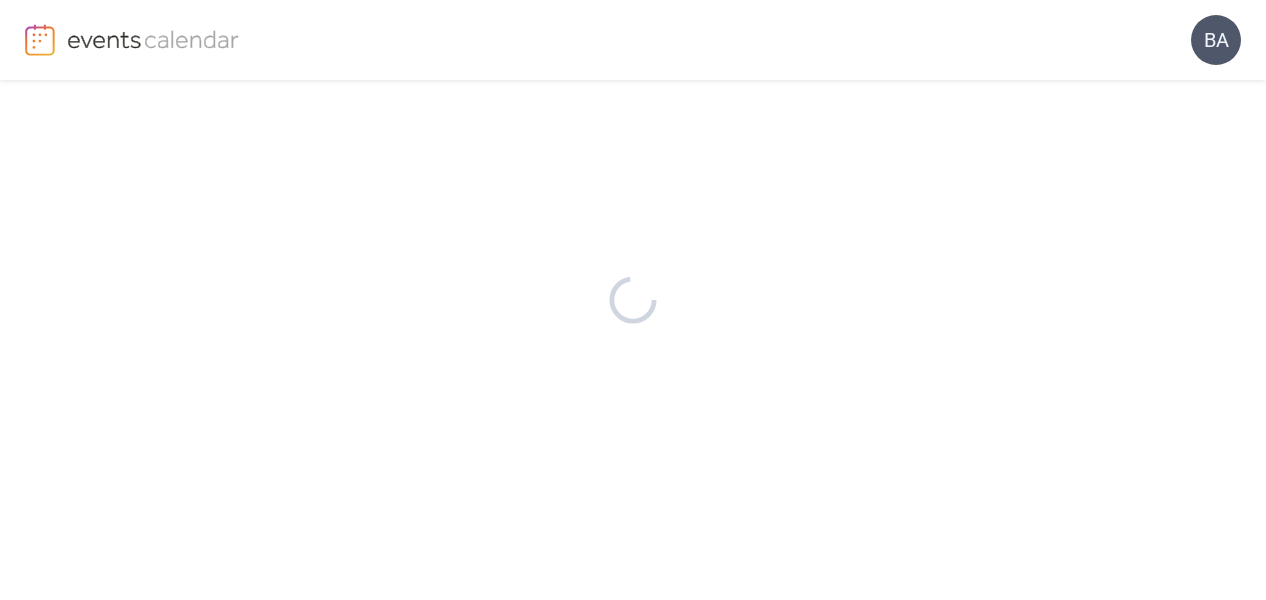 scroll, scrollTop: 0, scrollLeft: 0, axis: both 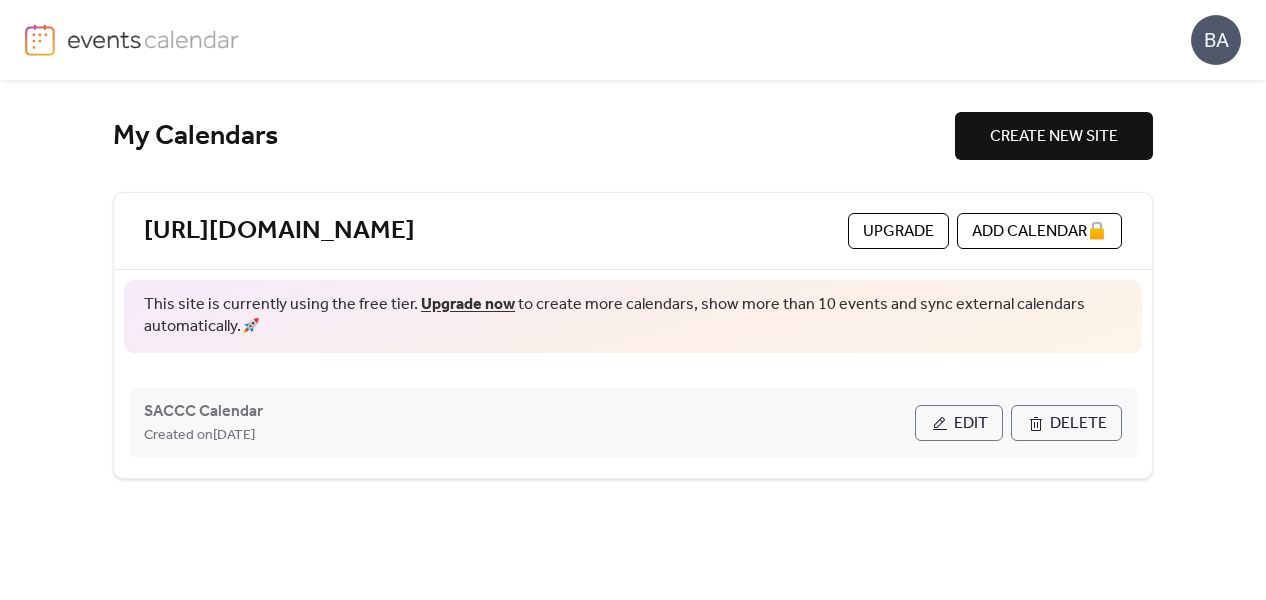 click on "Edit" at bounding box center (971, 424) 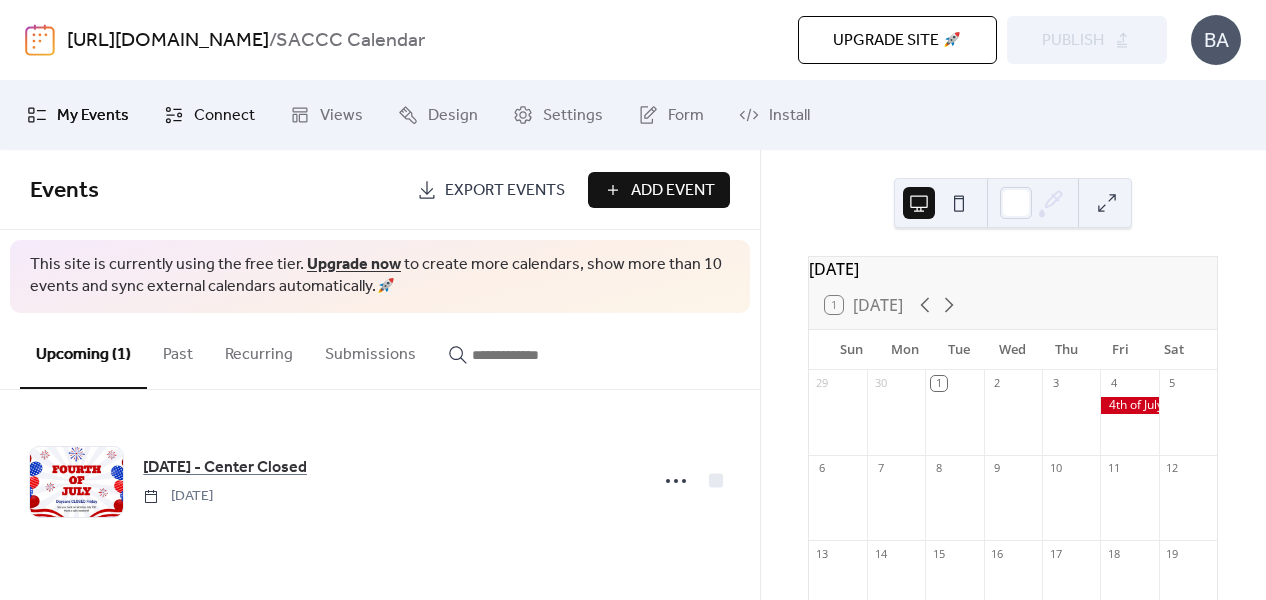 click on "Connect" at bounding box center [224, 116] 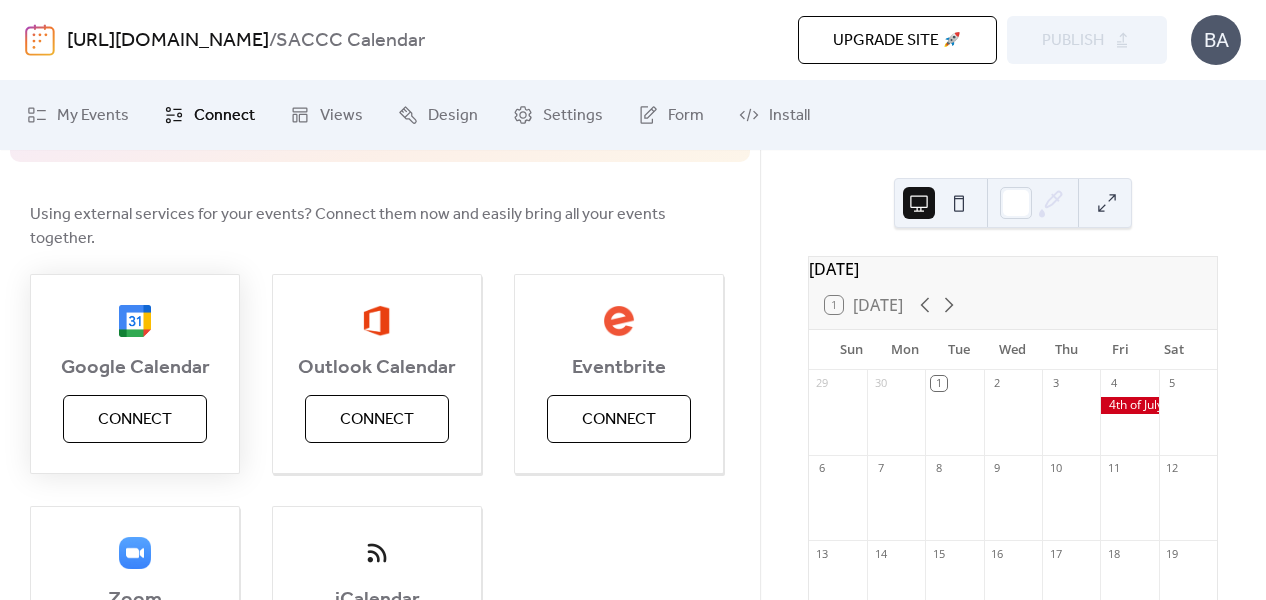 scroll, scrollTop: 153, scrollLeft: 0, axis: vertical 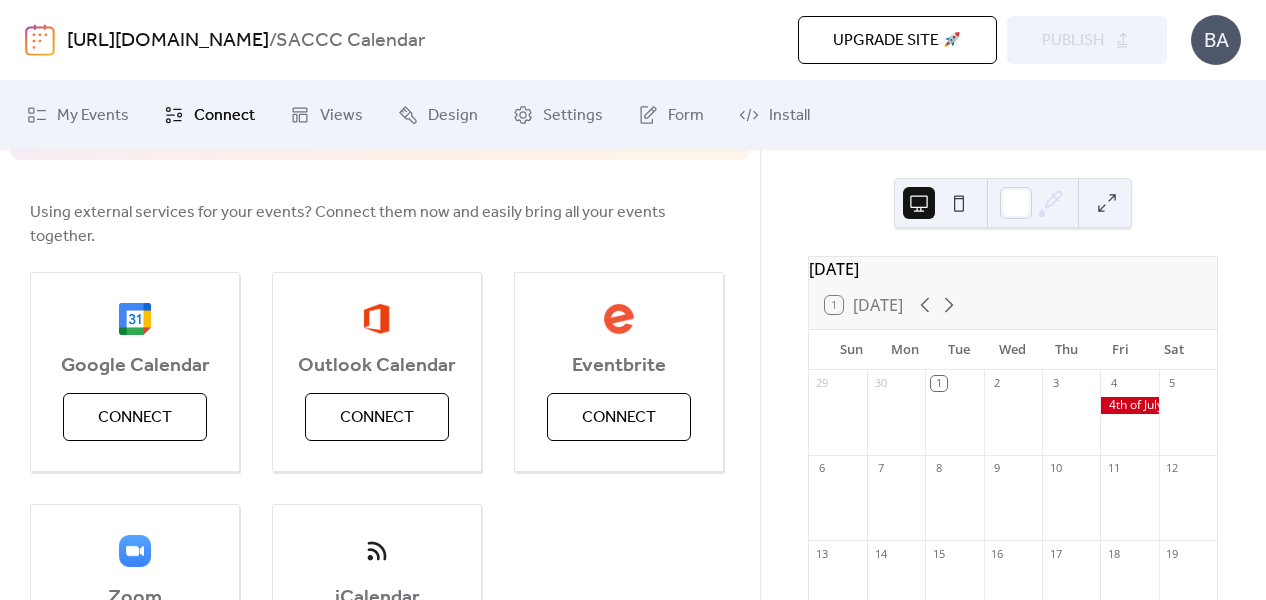 click at bounding box center [959, 203] 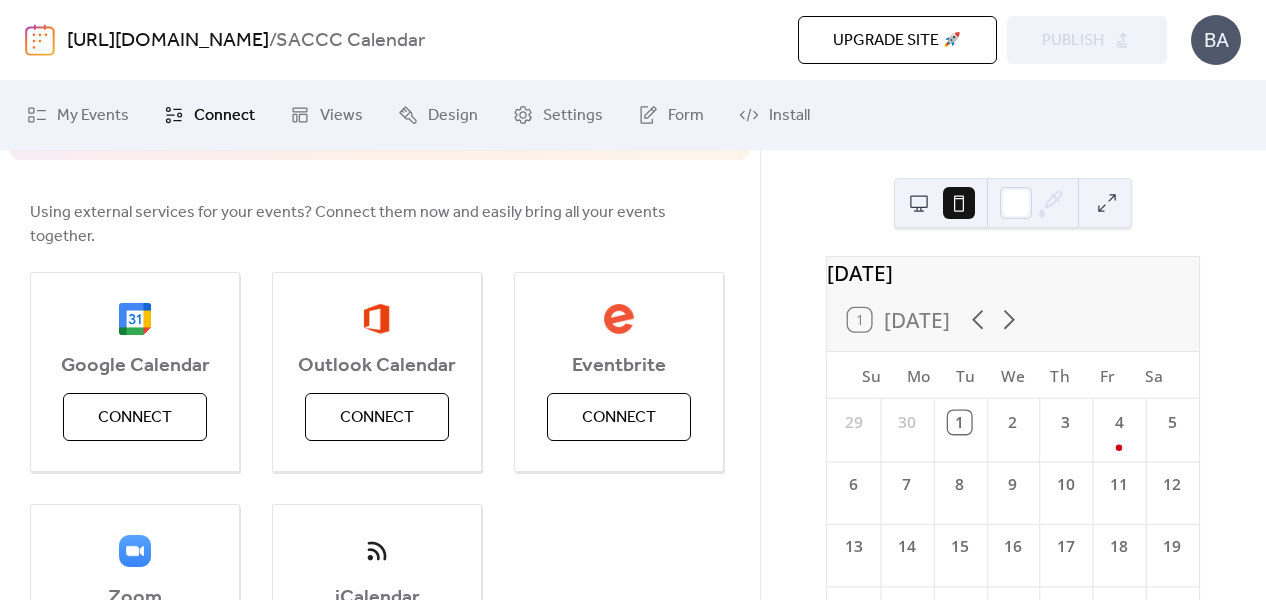 click at bounding box center (919, 203) 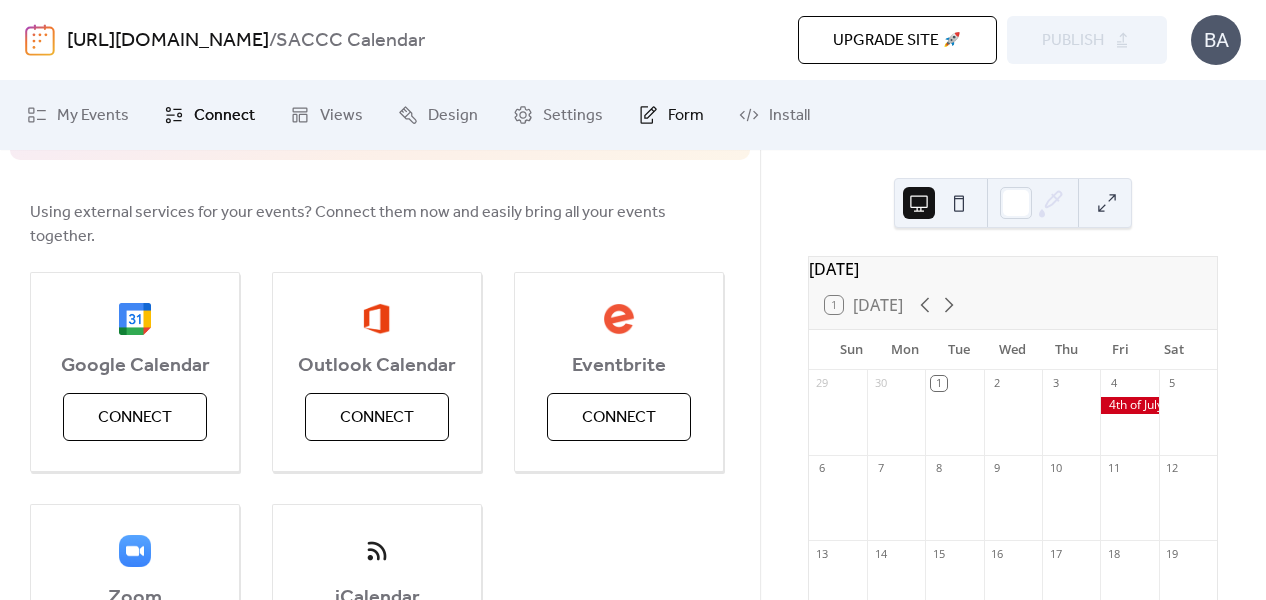 click on "Form" at bounding box center [686, 116] 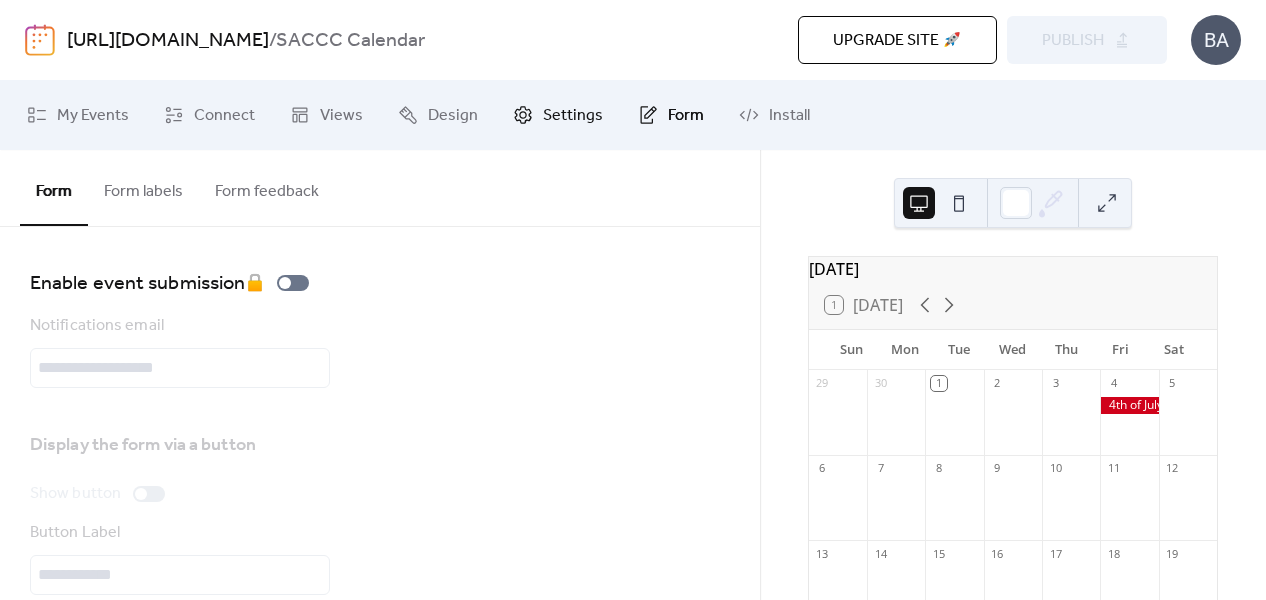 click on "Settings" at bounding box center (558, 115) 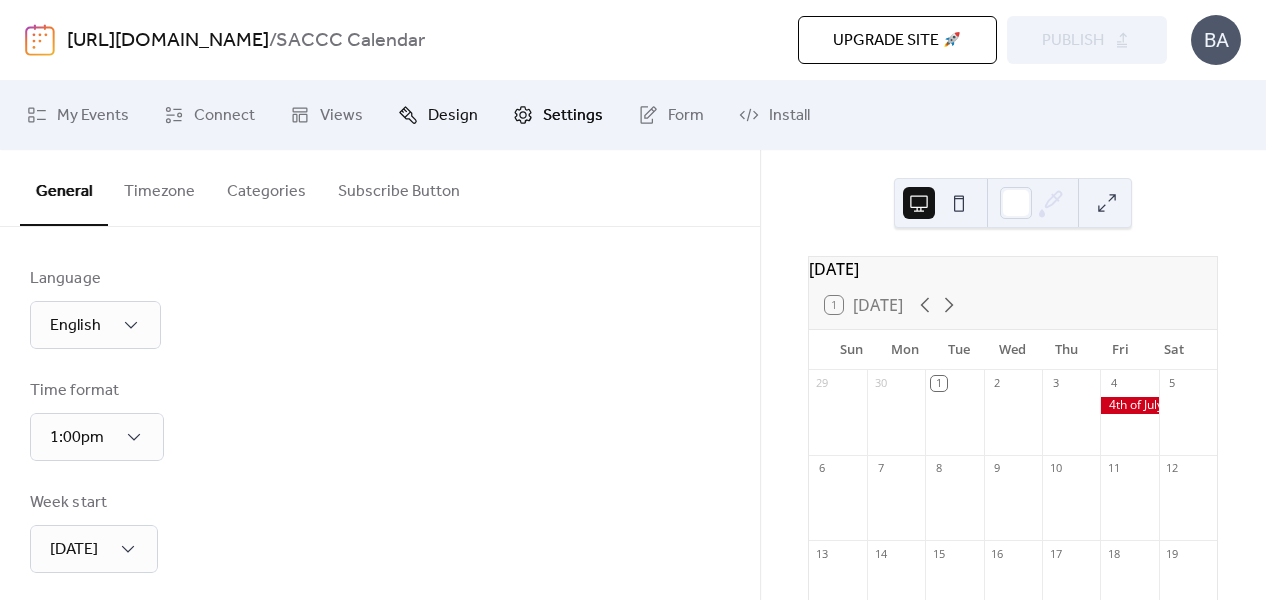 click on "Design" at bounding box center (453, 116) 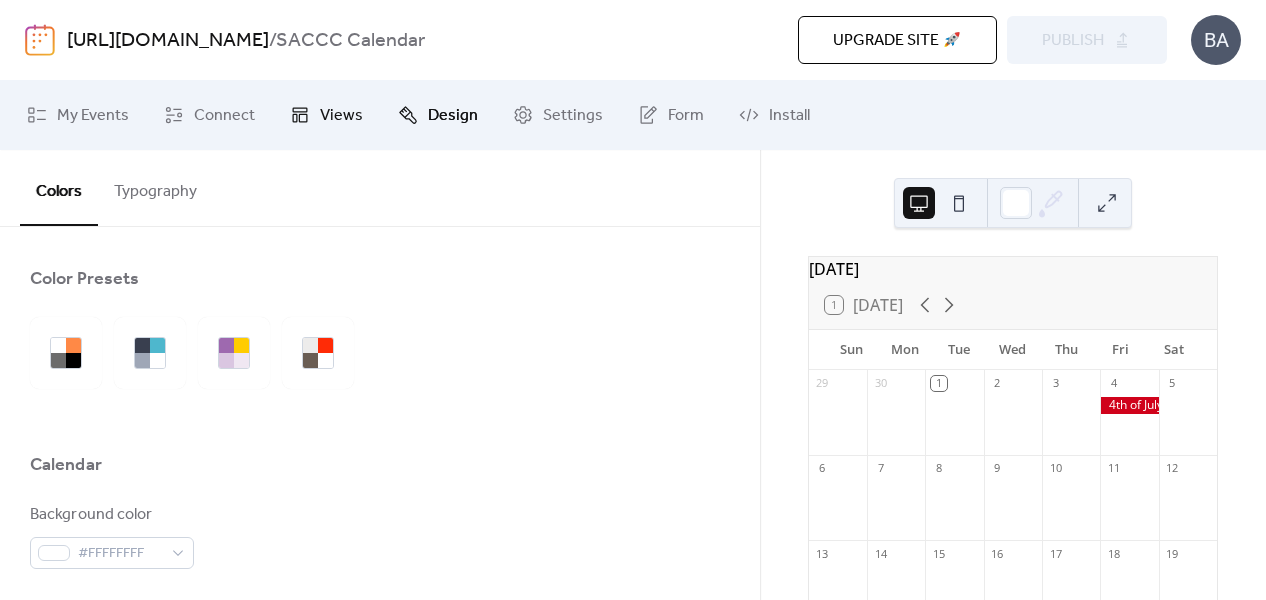 click on "Views" at bounding box center [341, 116] 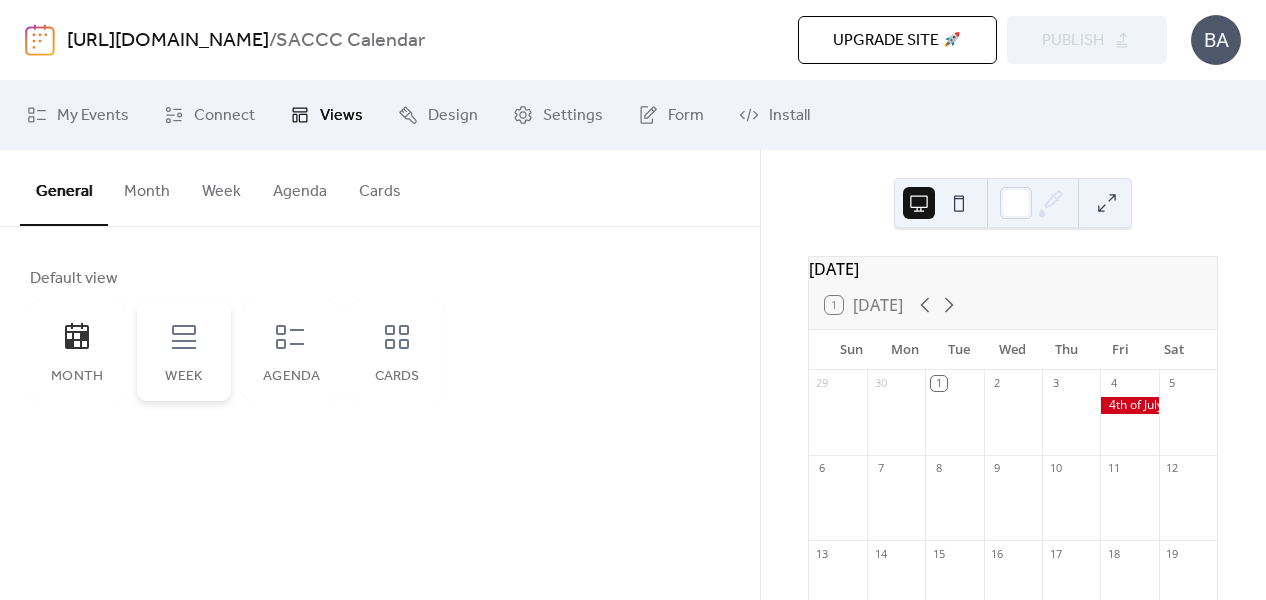click on "Week" at bounding box center (184, 351) 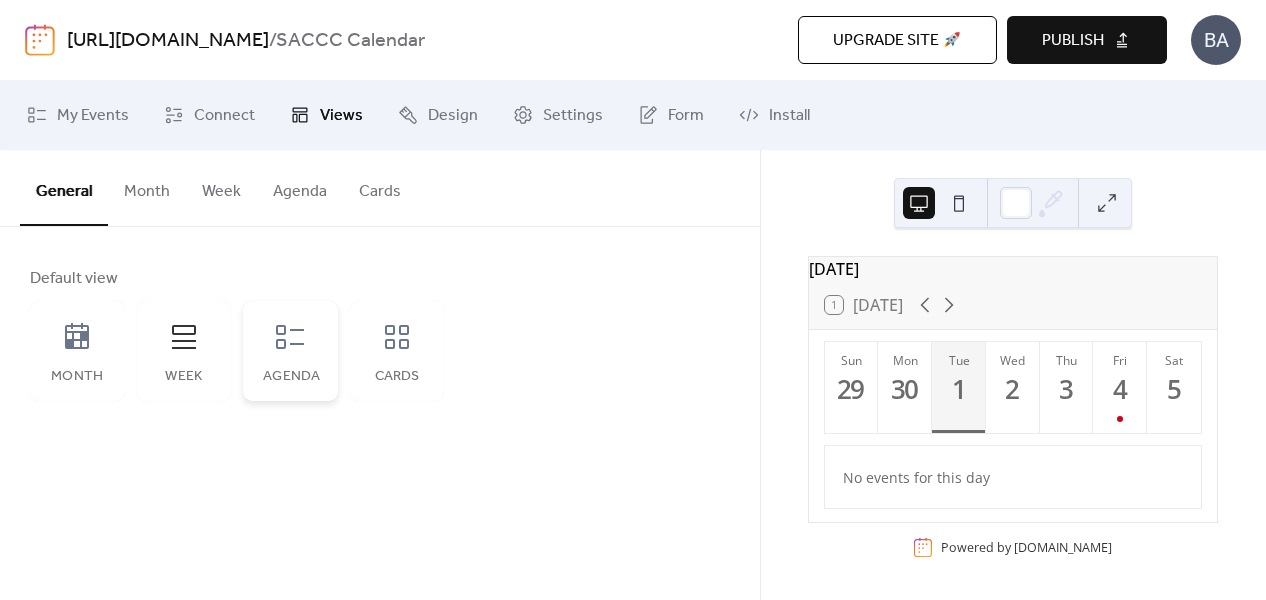 click on "Agenda" at bounding box center [290, 377] 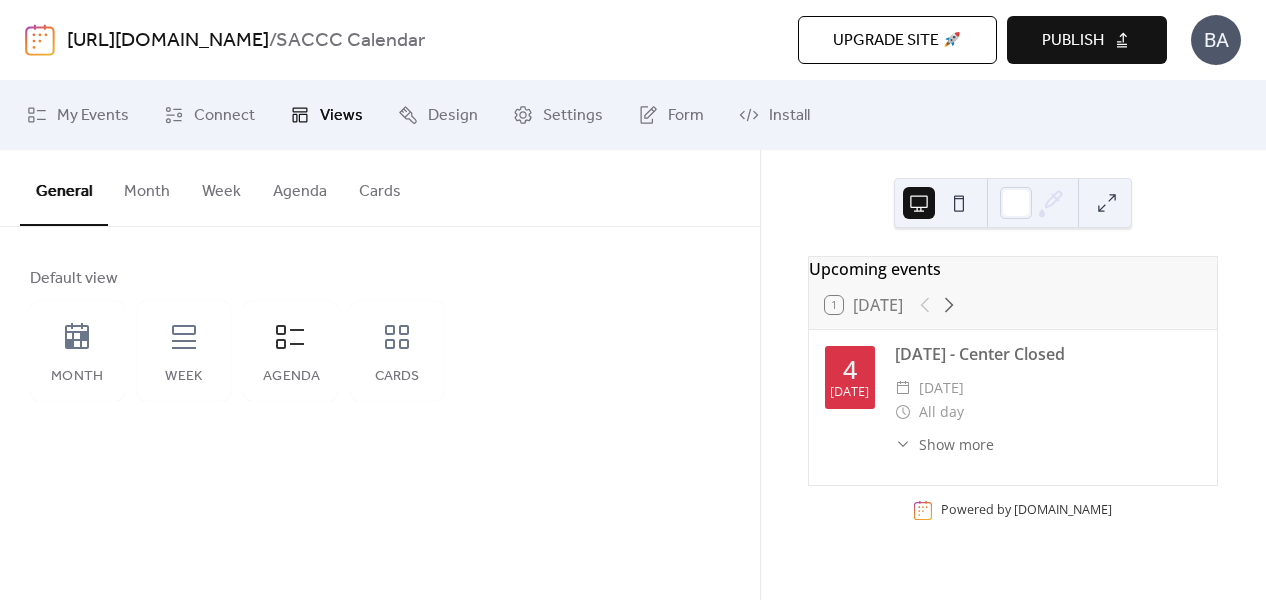 click at bounding box center (959, 203) 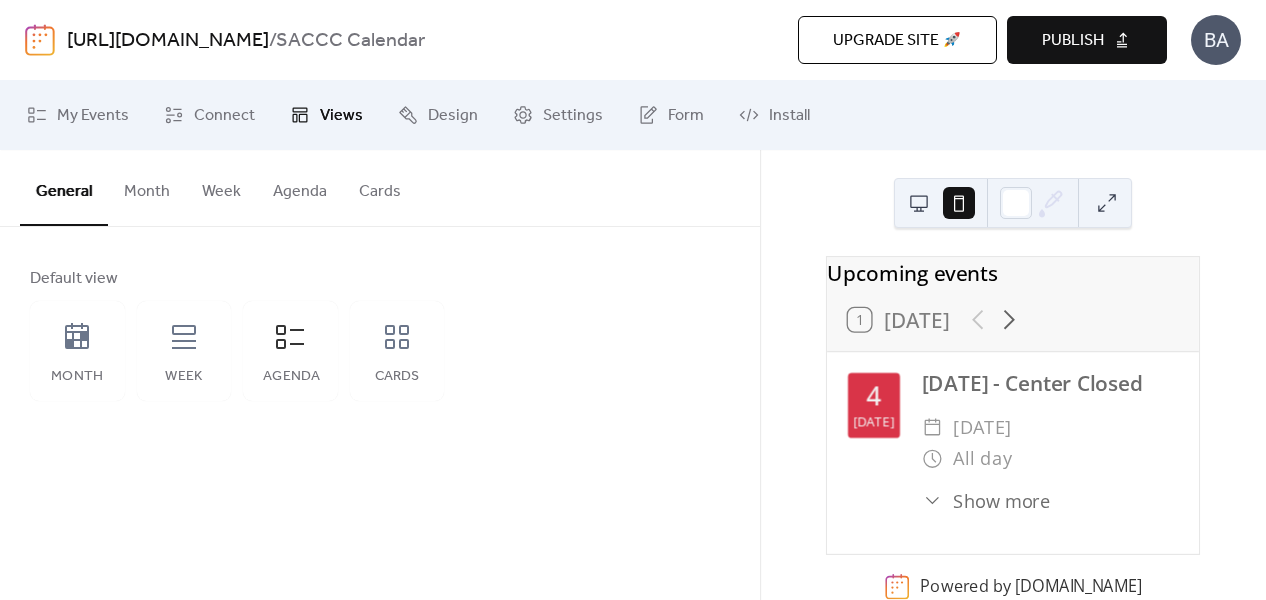 click at bounding box center [919, 203] 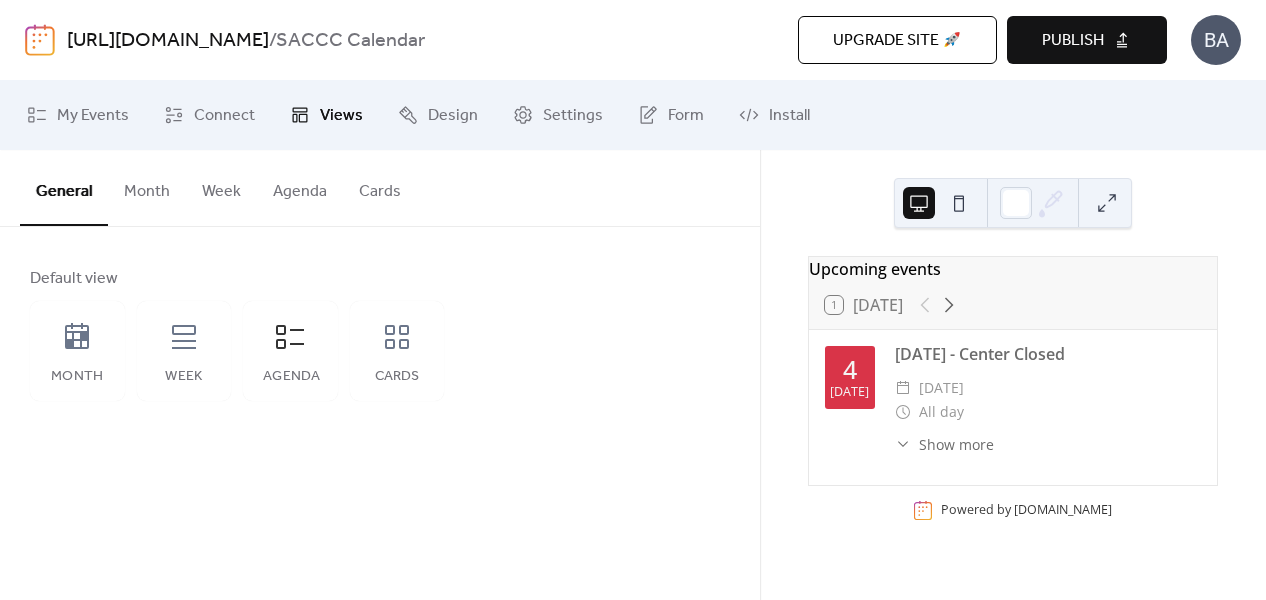 click on "Publish" at bounding box center (1073, 41) 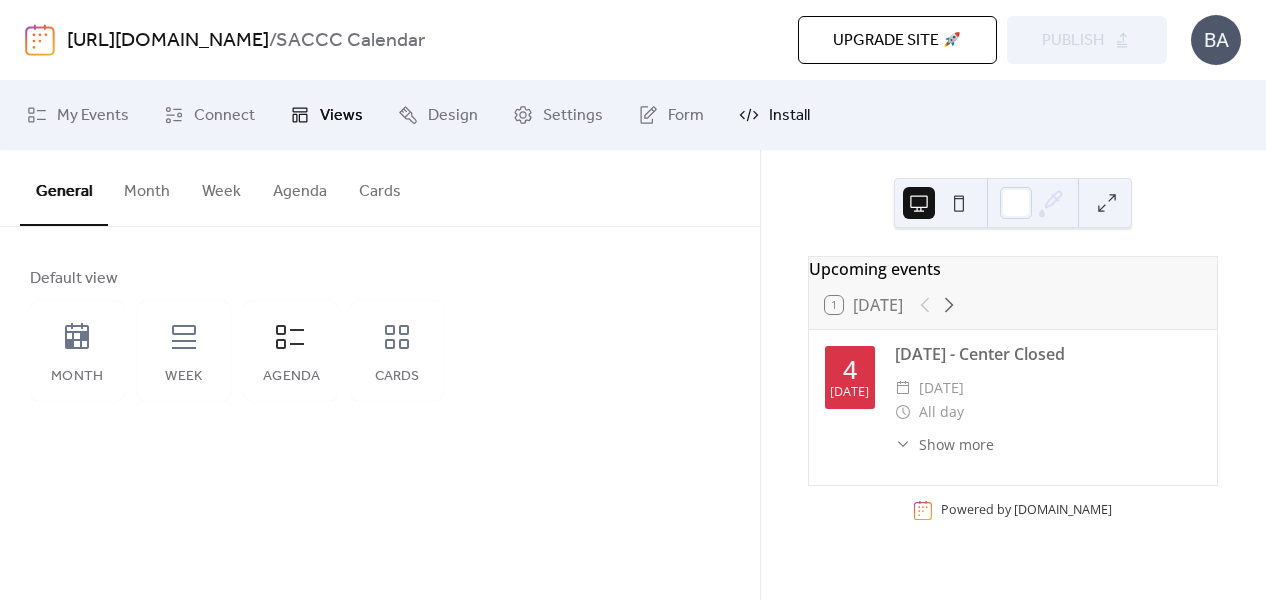 click on "Install" at bounding box center (789, 116) 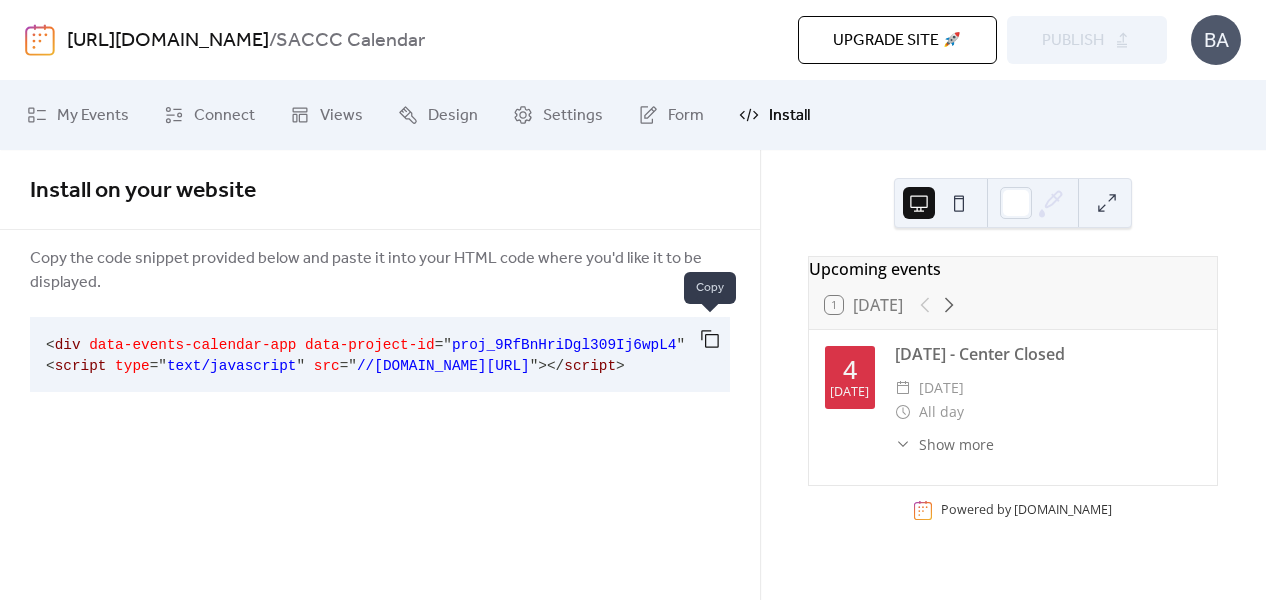 click at bounding box center (710, 339) 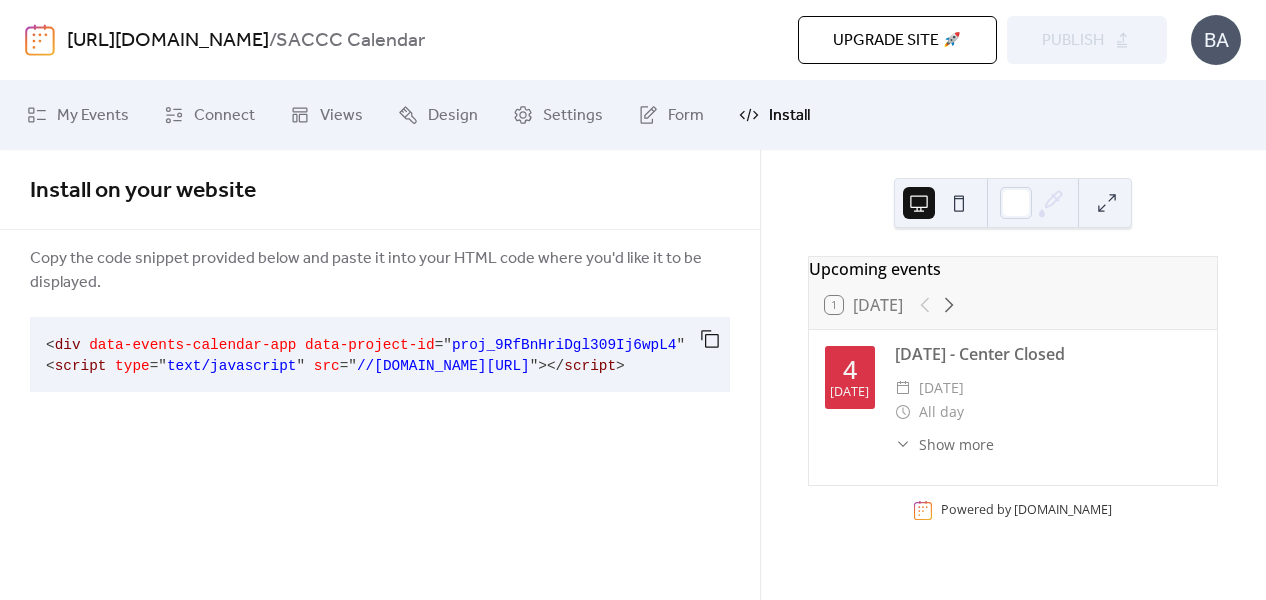 type 